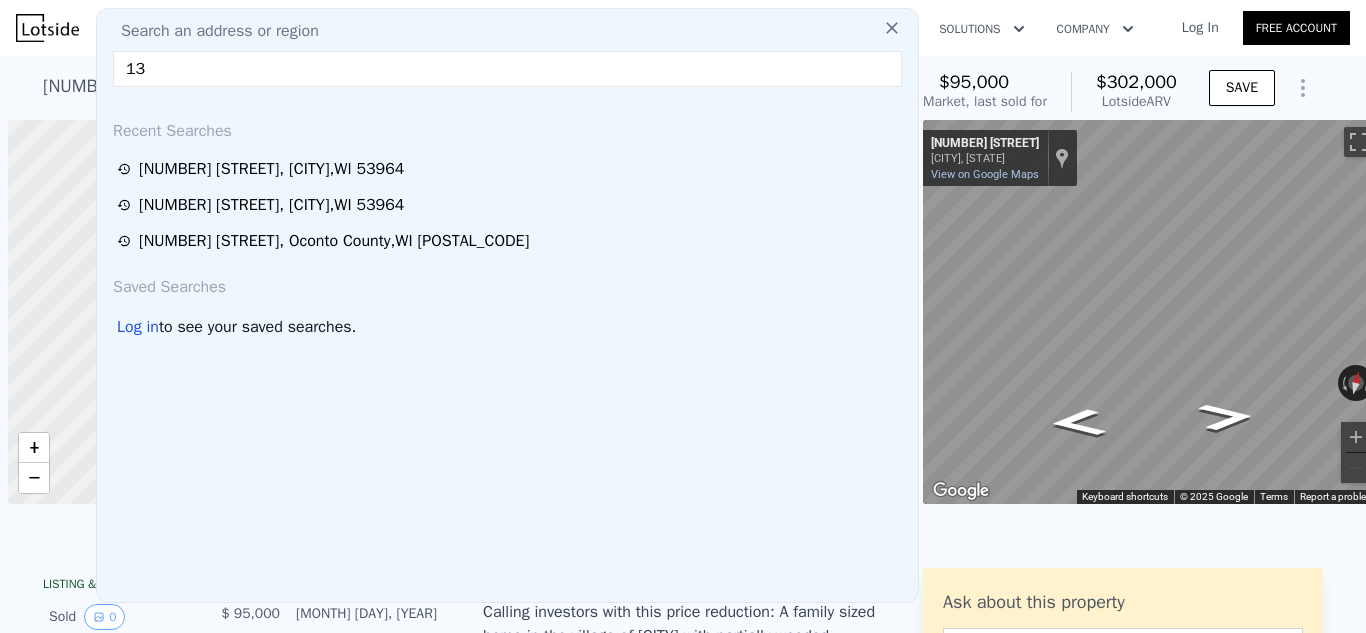 scroll, scrollTop: 0, scrollLeft: 0, axis: both 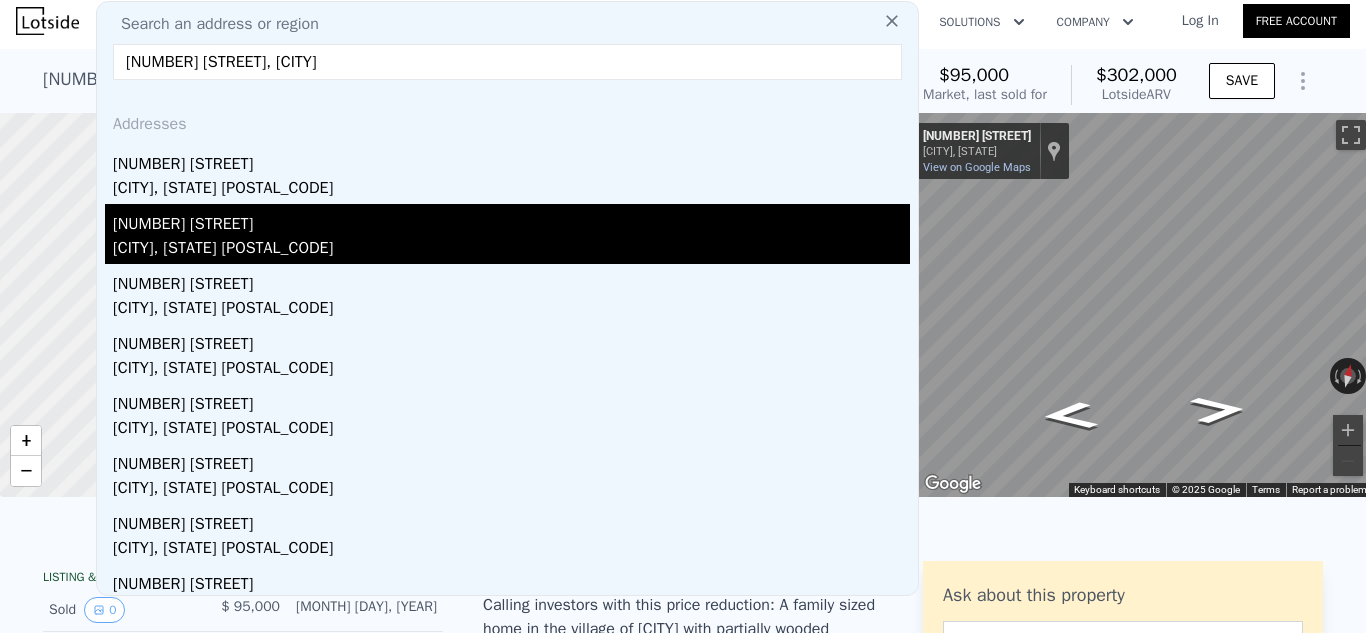 type on "[NUMBER] [STREET], [CITY]" 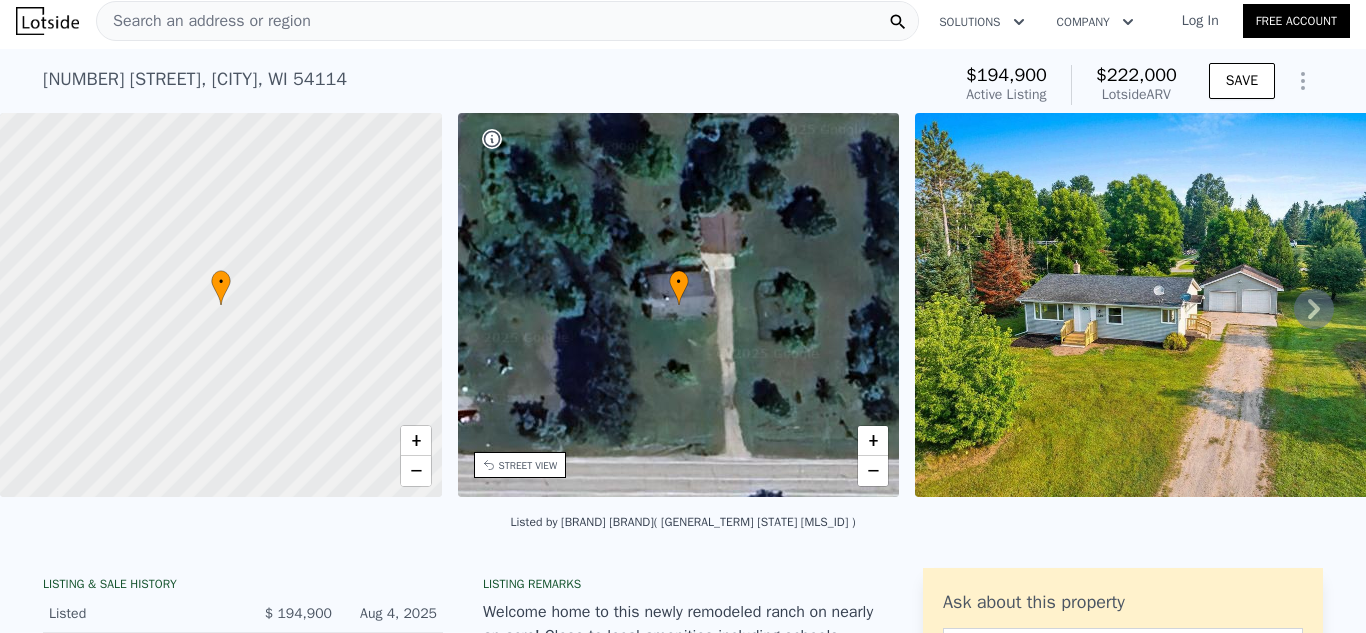 scroll, scrollTop: 17, scrollLeft: 0, axis: vertical 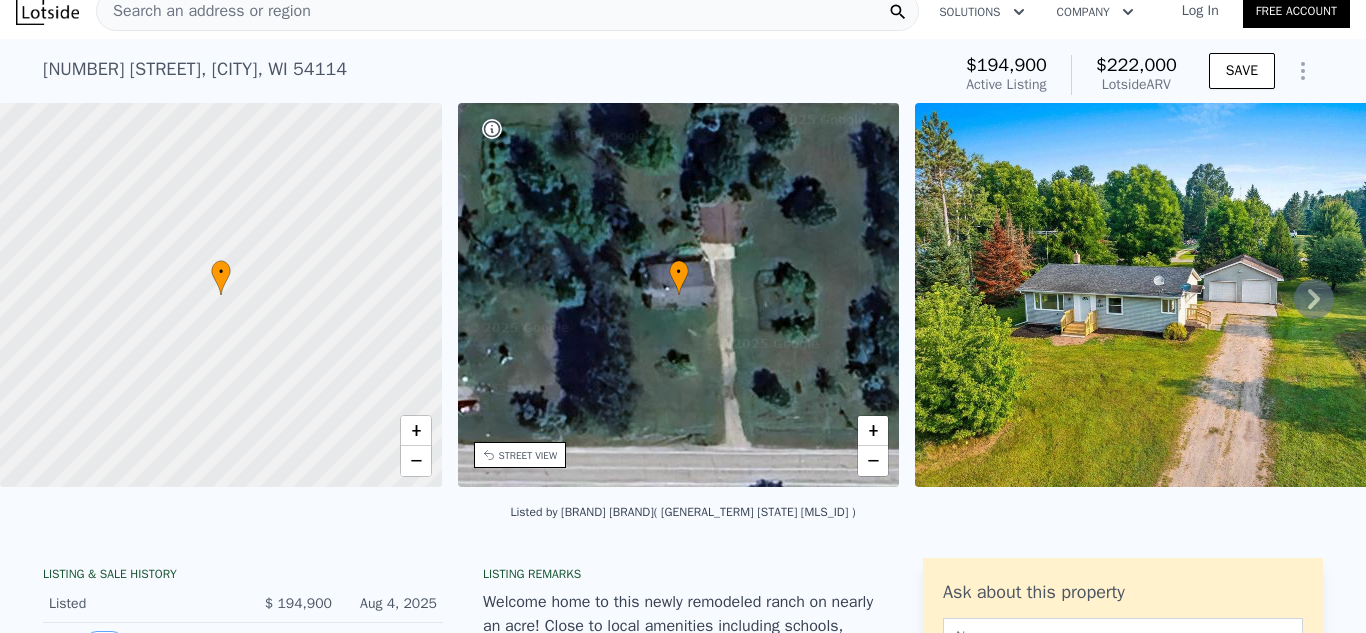 click 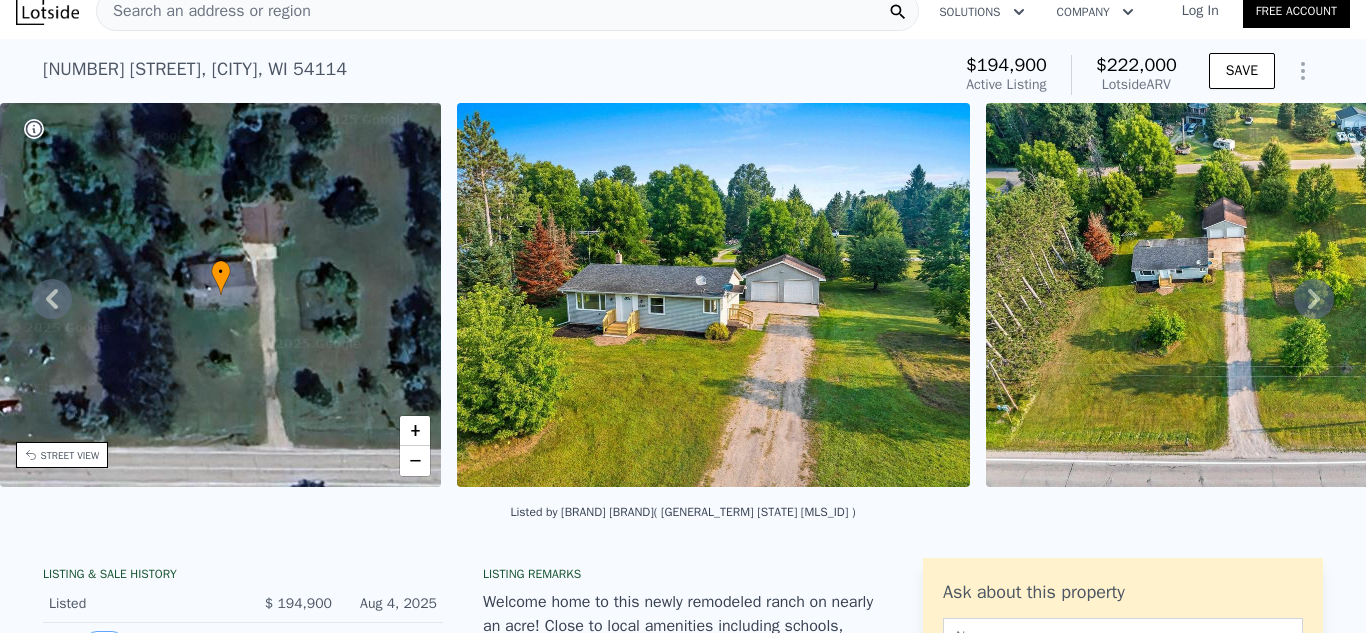 scroll, scrollTop: 0, scrollLeft: 465, axis: horizontal 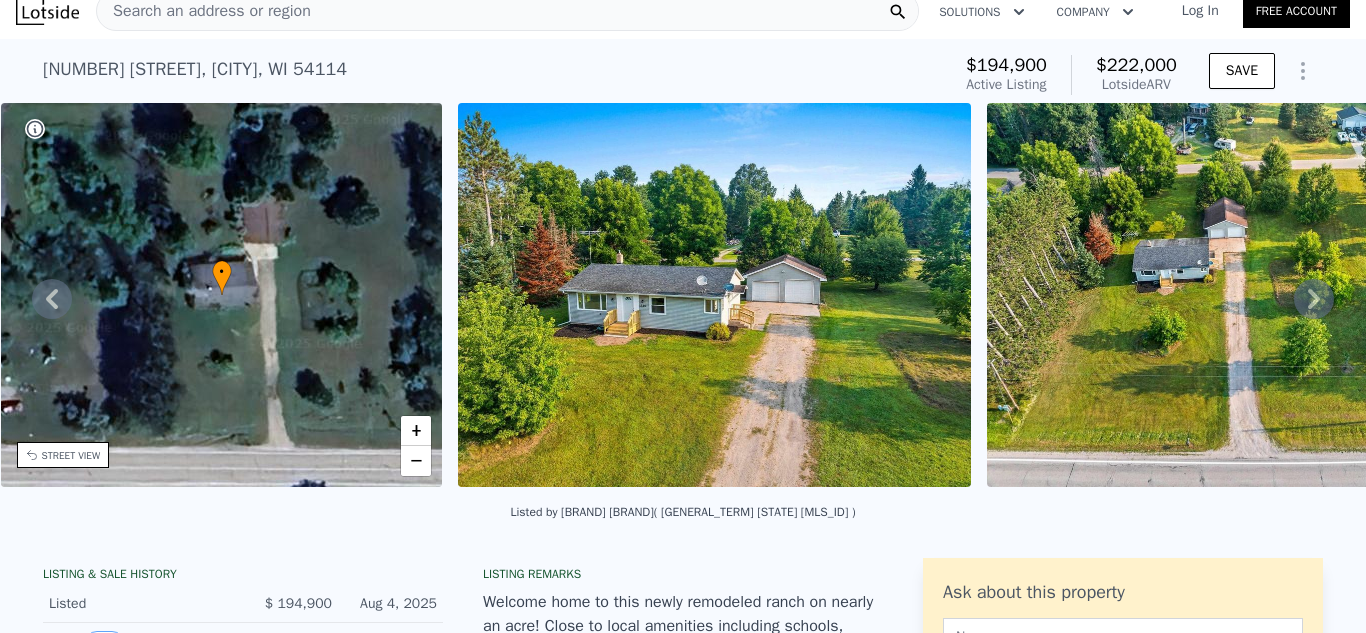 click 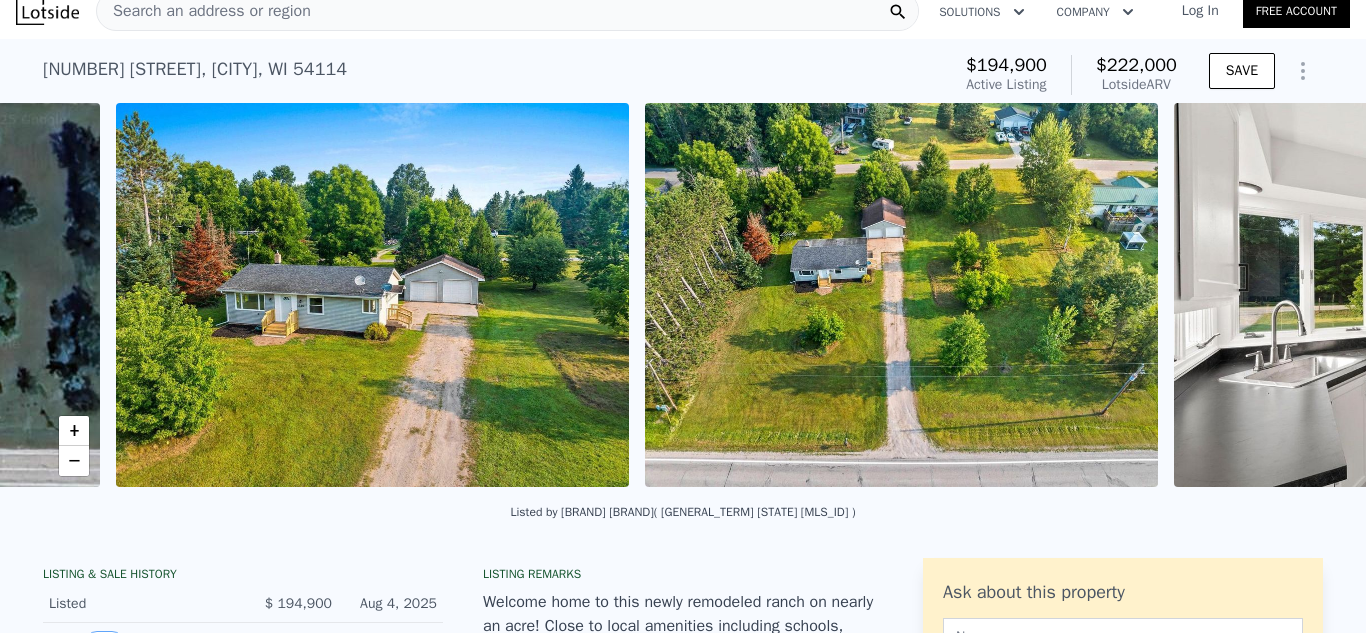 scroll, scrollTop: 0, scrollLeft: 915, axis: horizontal 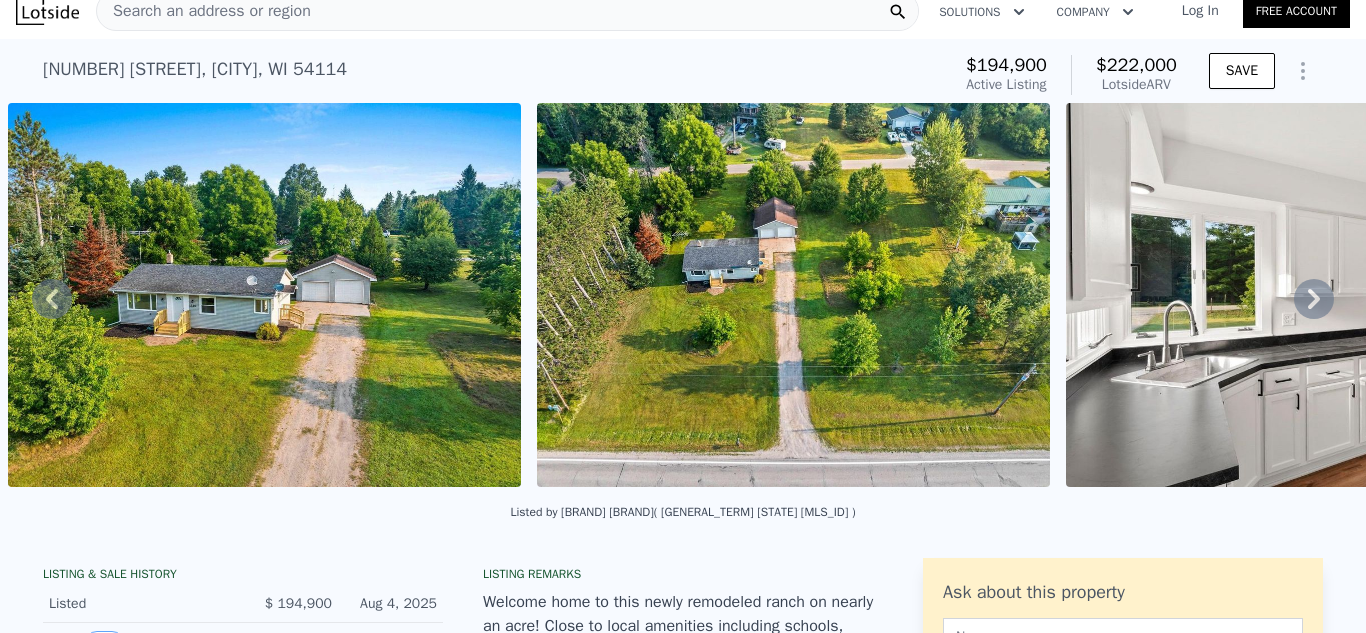 click 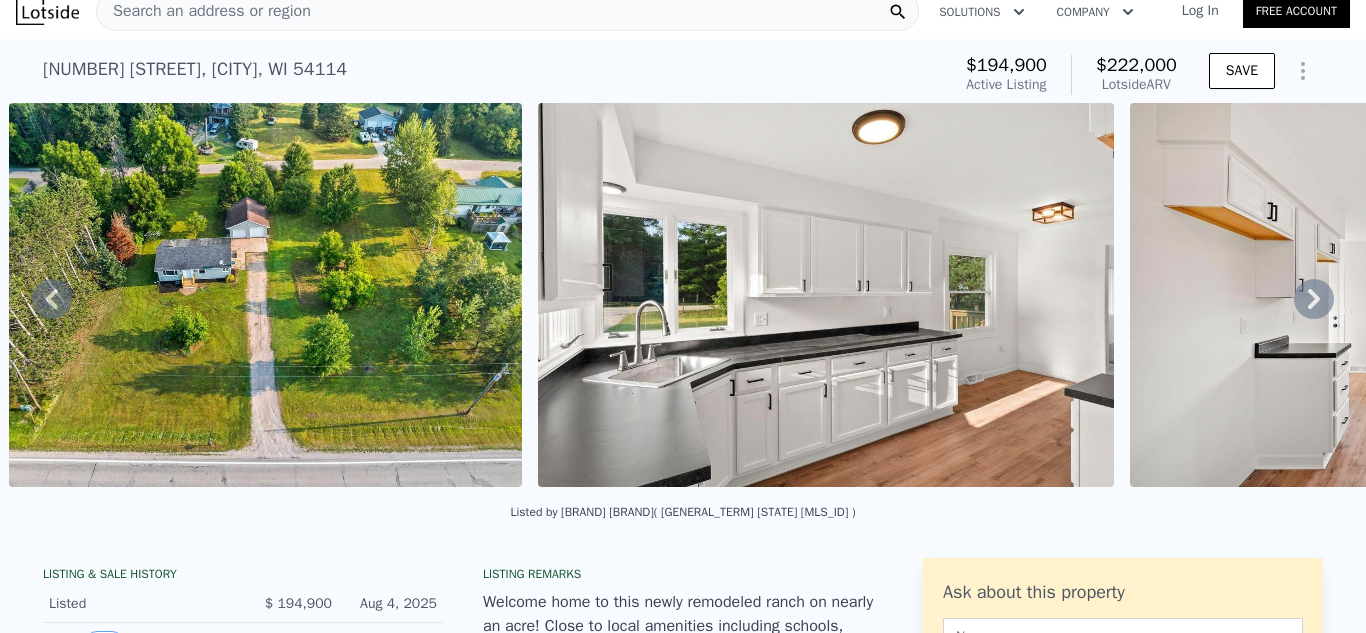 click 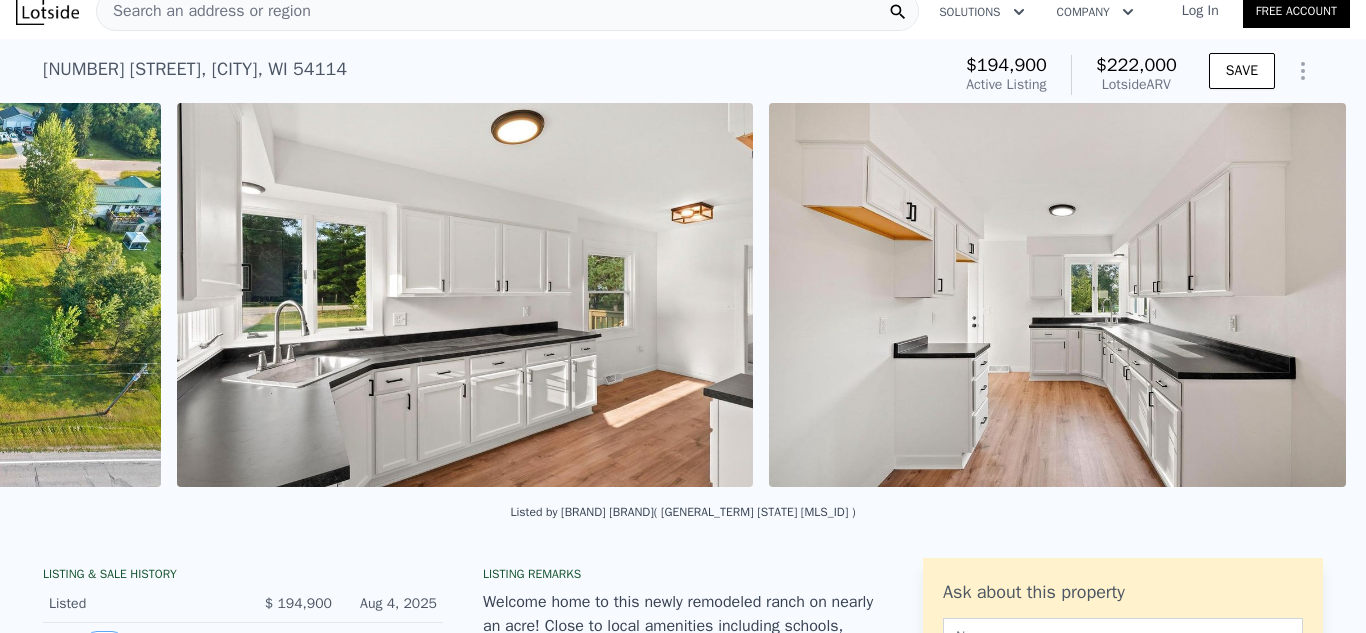 scroll, scrollTop: 0, scrollLeft: 1973, axis: horizontal 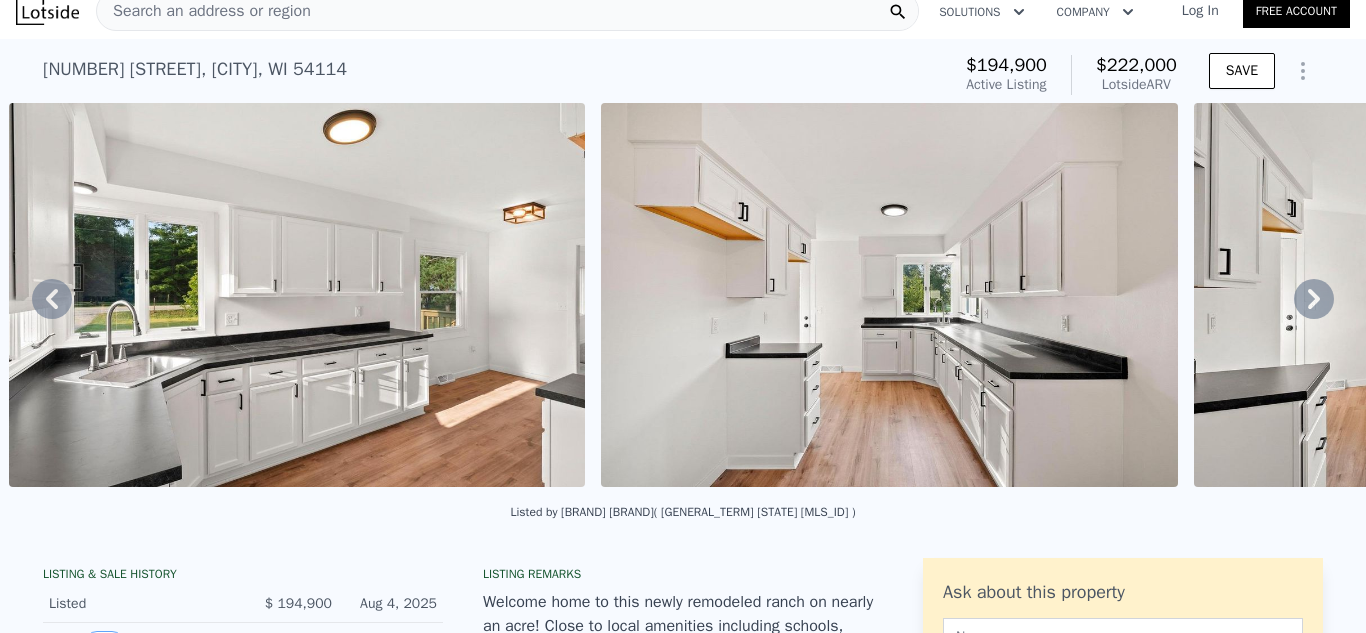 click 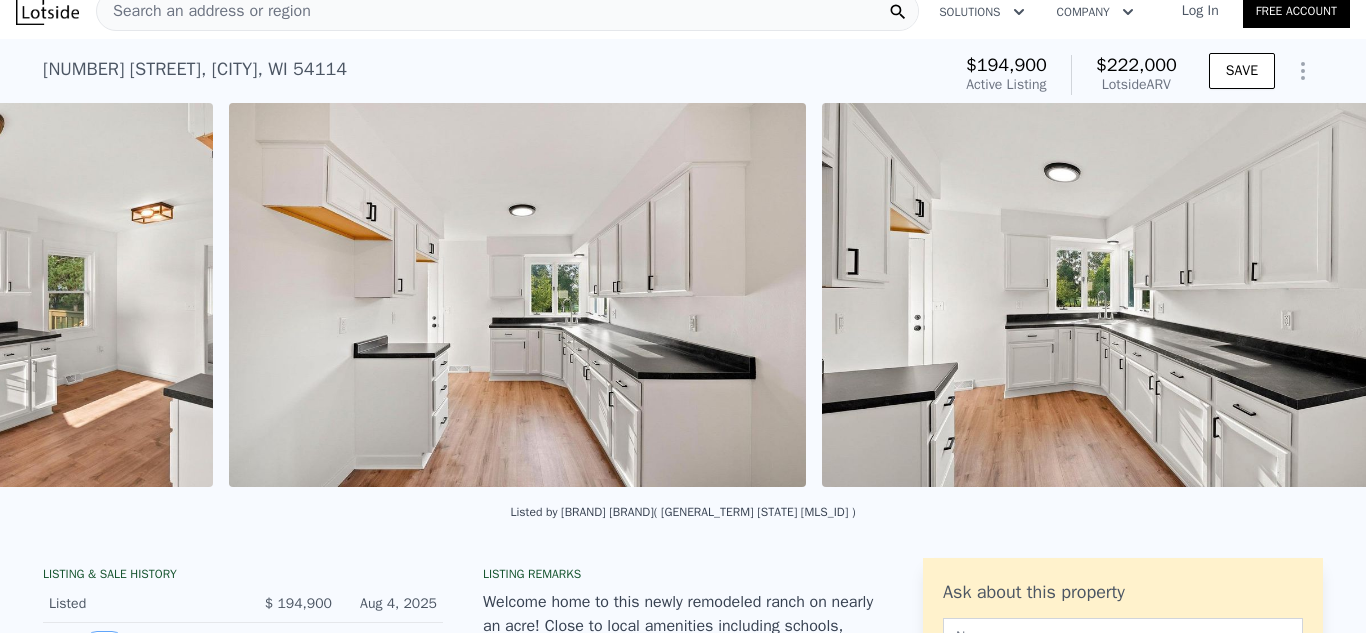 scroll, scrollTop: 0, scrollLeft: 2565, axis: horizontal 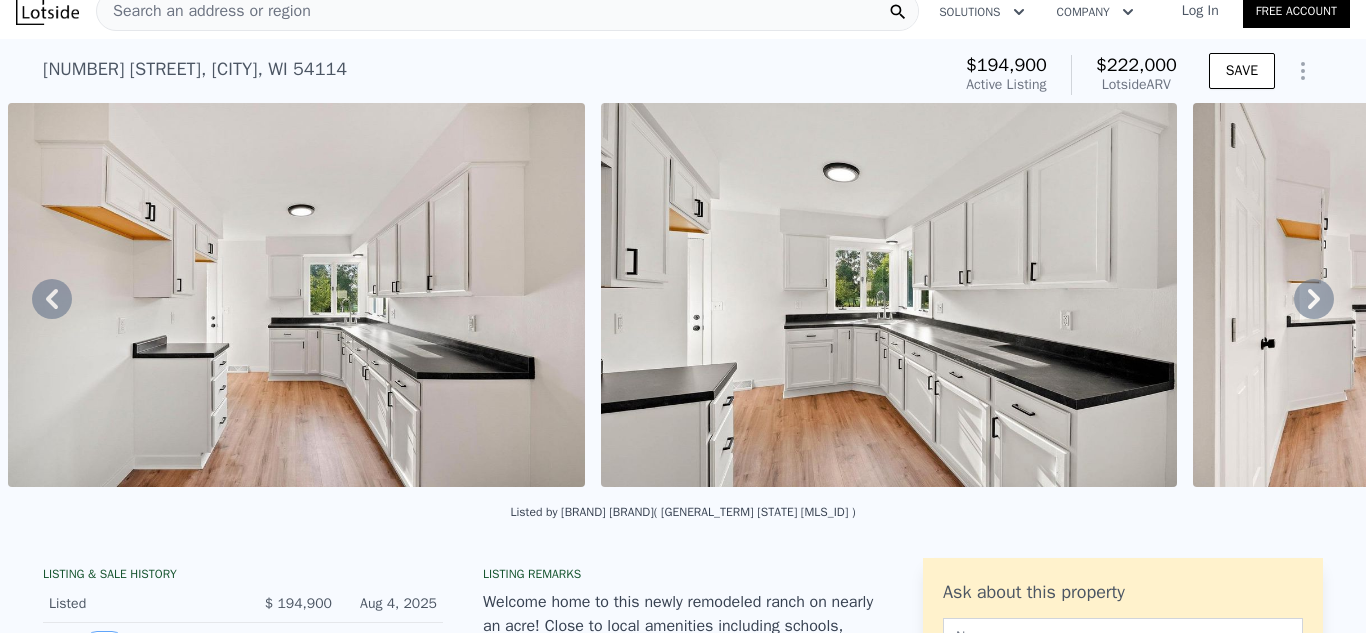 click 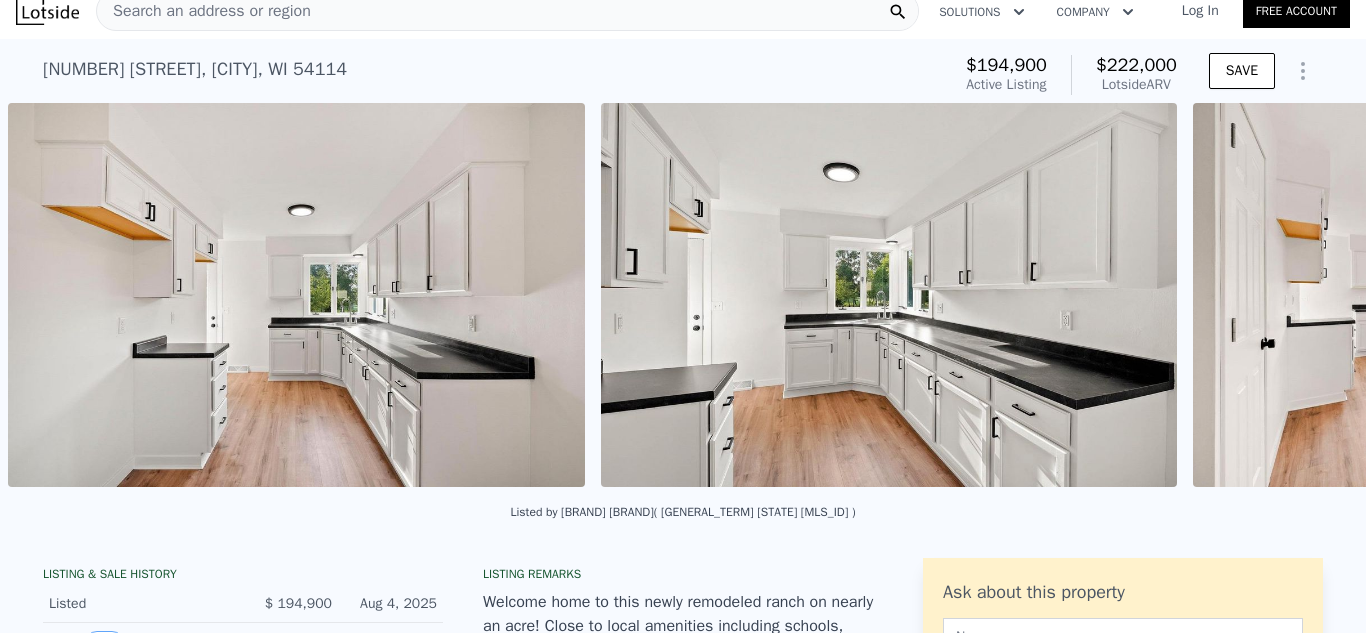scroll, scrollTop: 0, scrollLeft: 3157, axis: horizontal 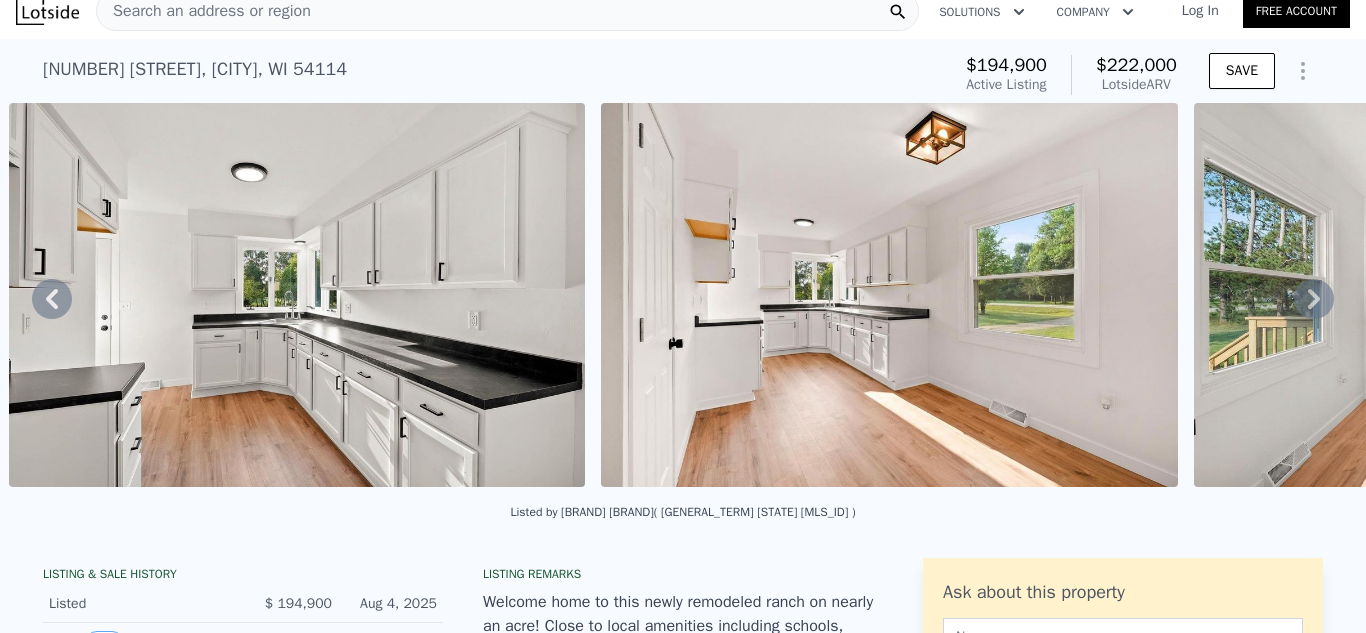 click 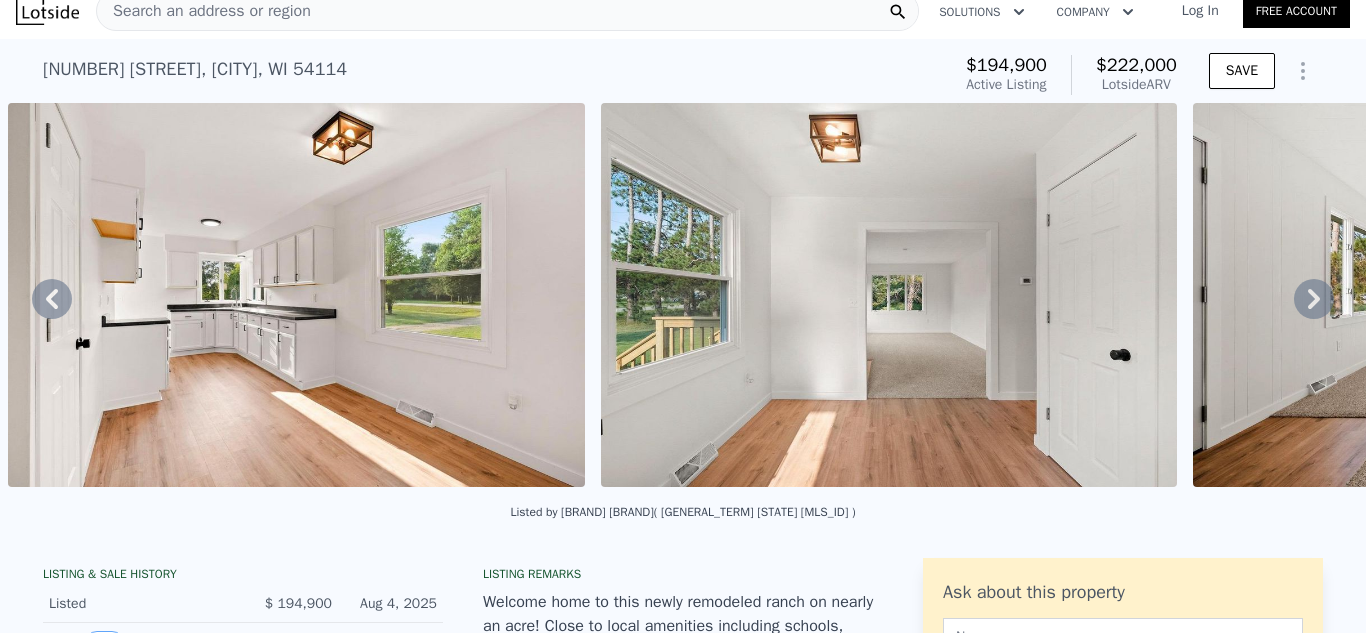 click 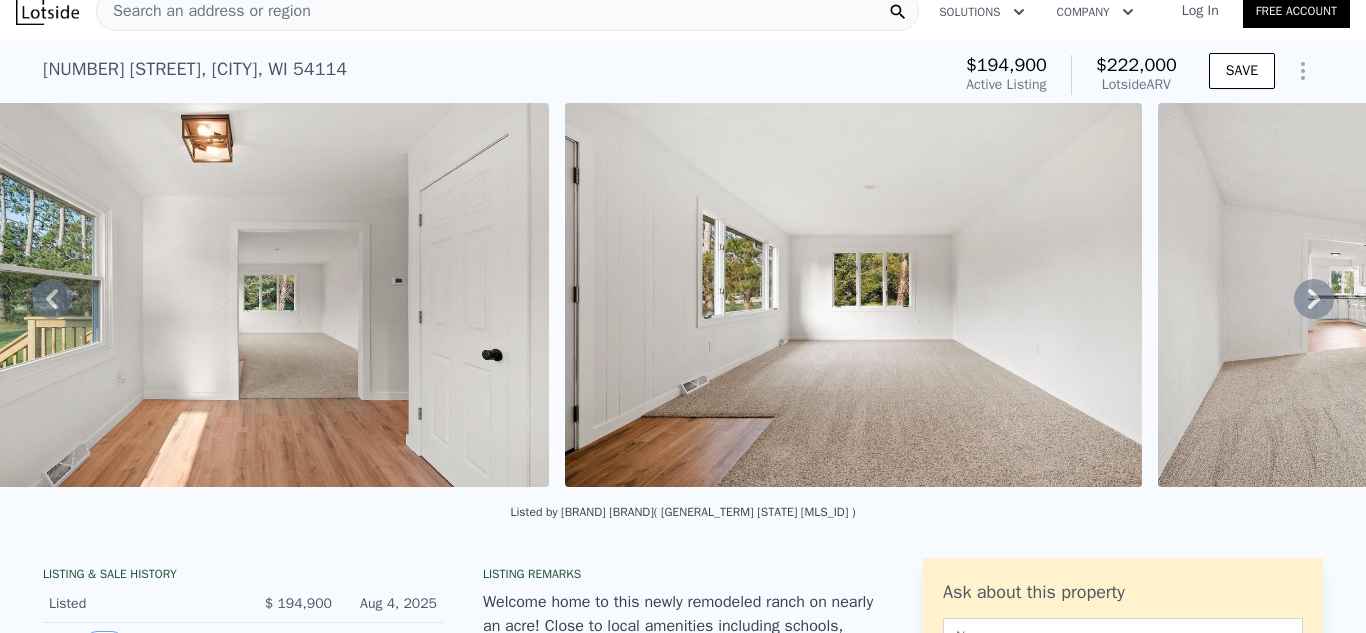 click 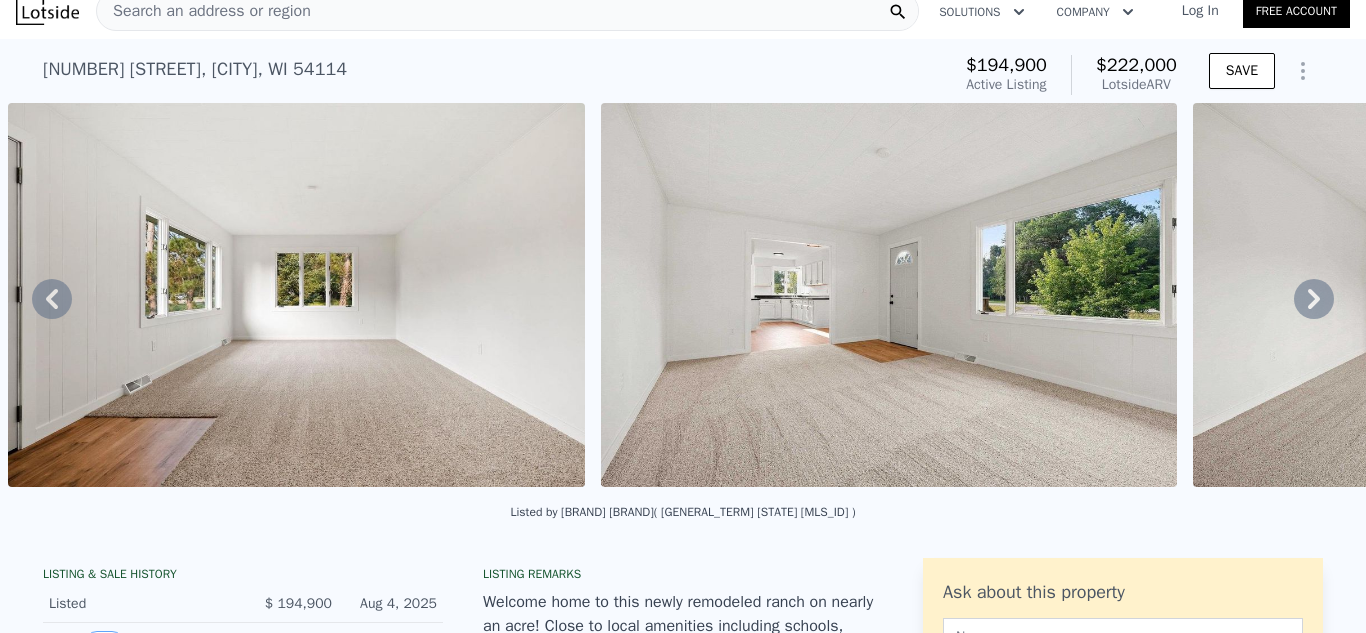click 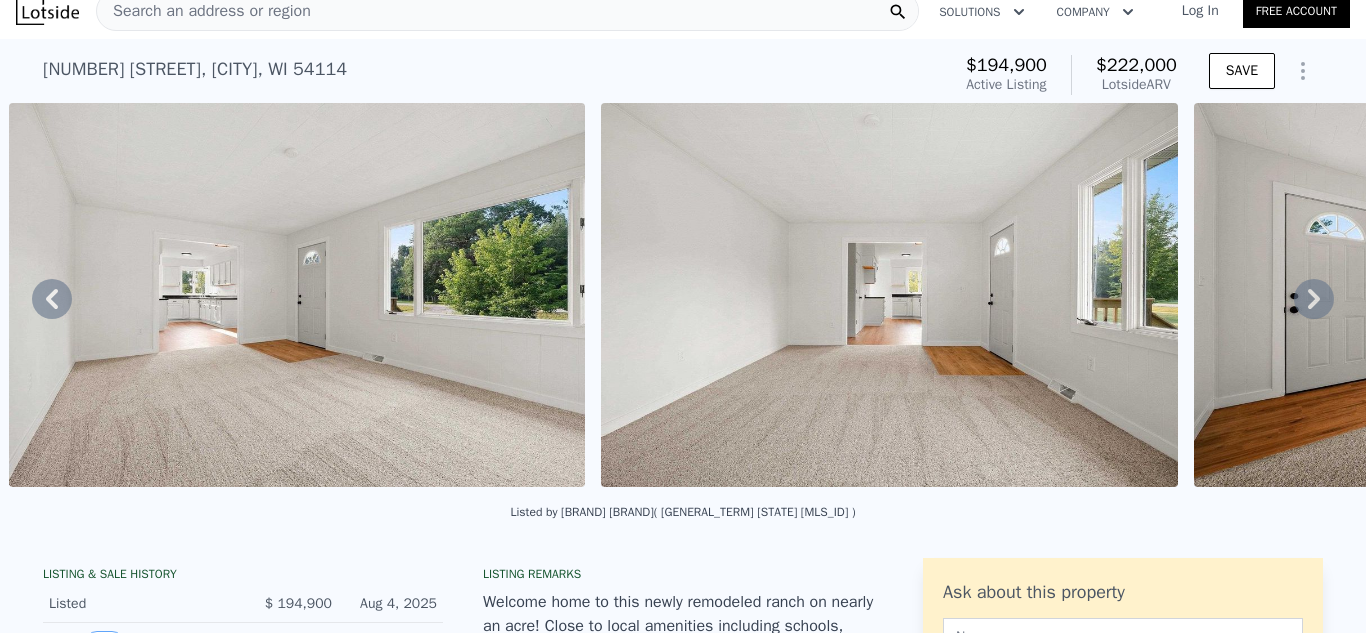 click 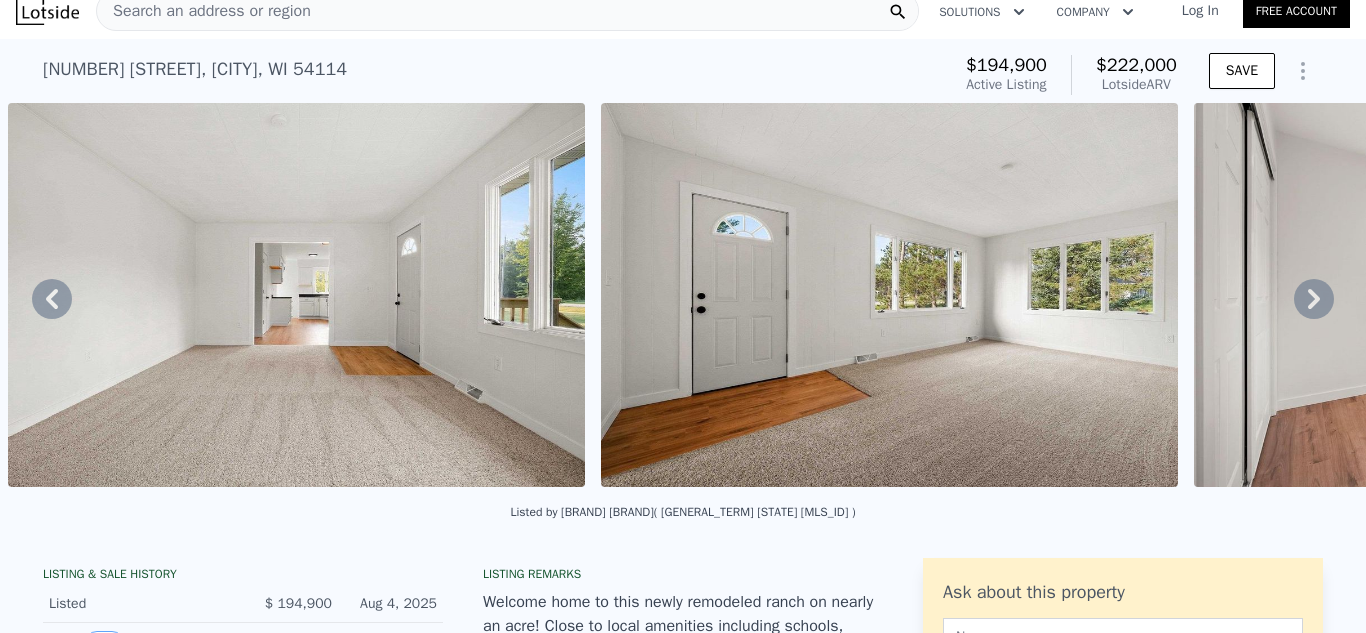 click 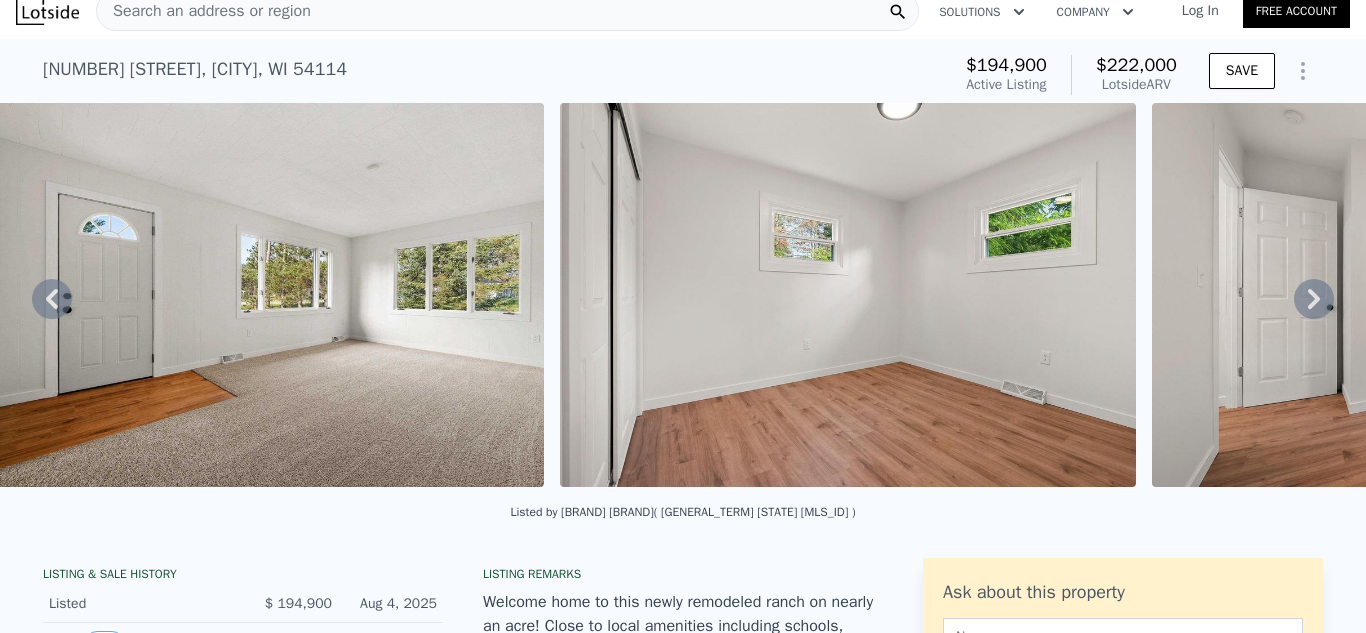 click 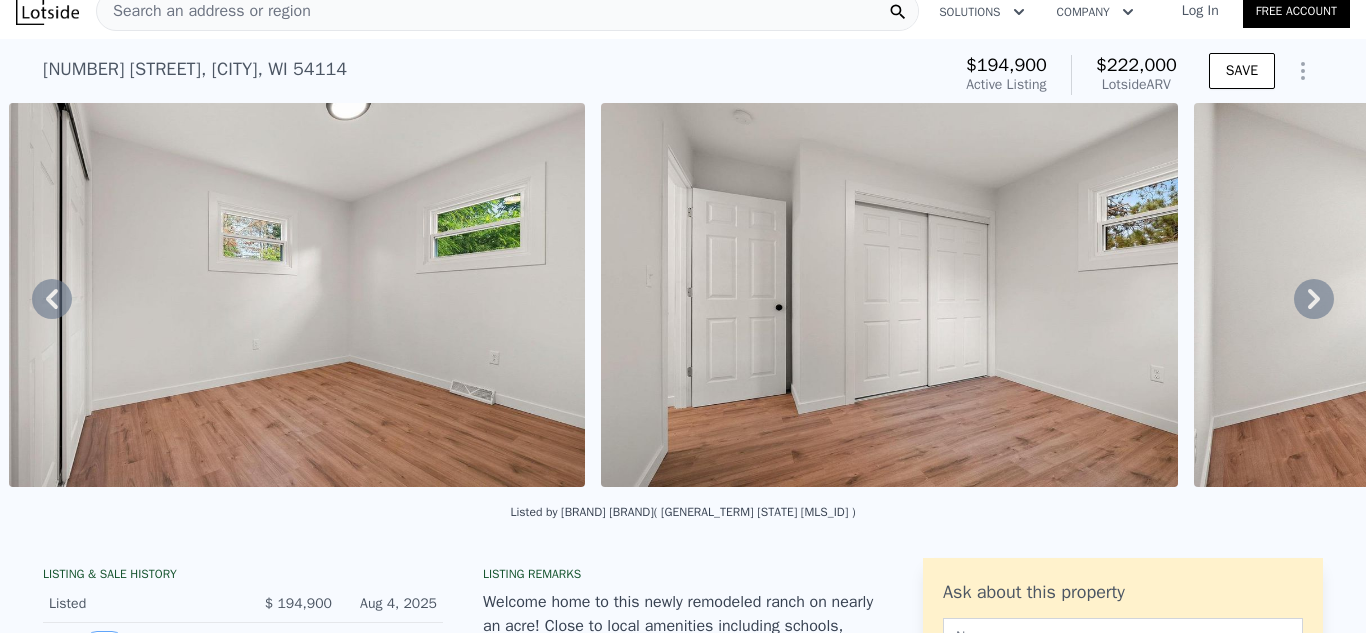 click 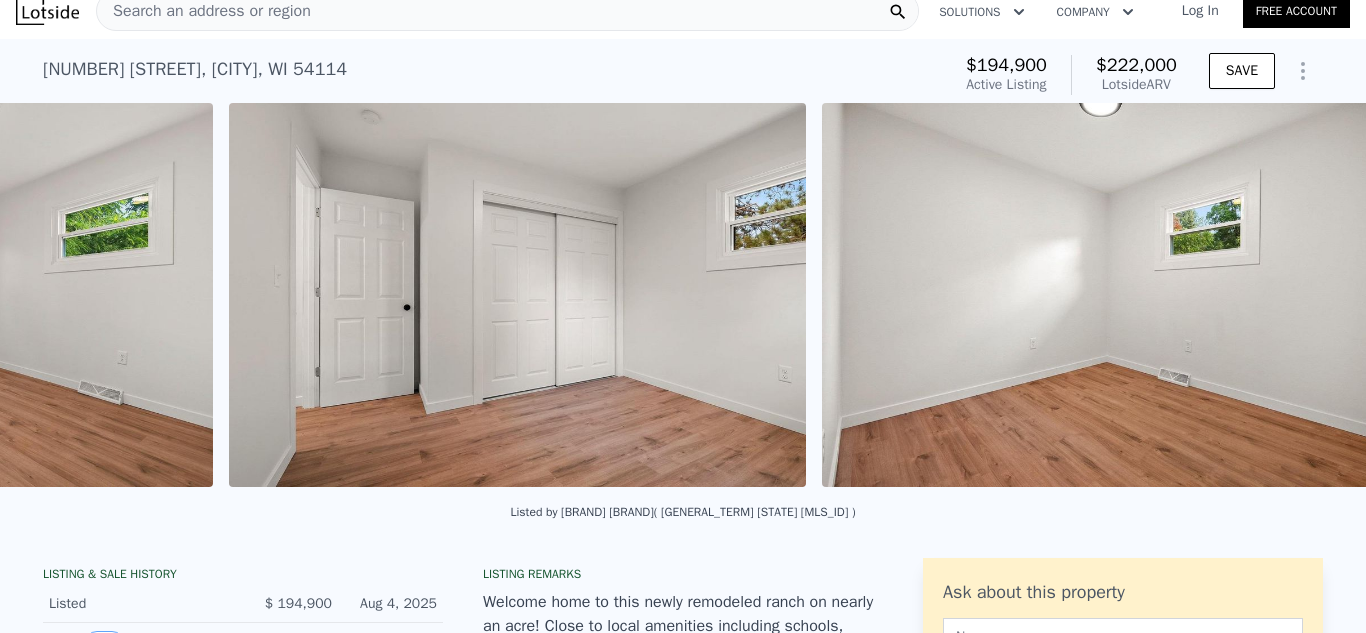 scroll, scrollTop: 0, scrollLeft: 7898, axis: horizontal 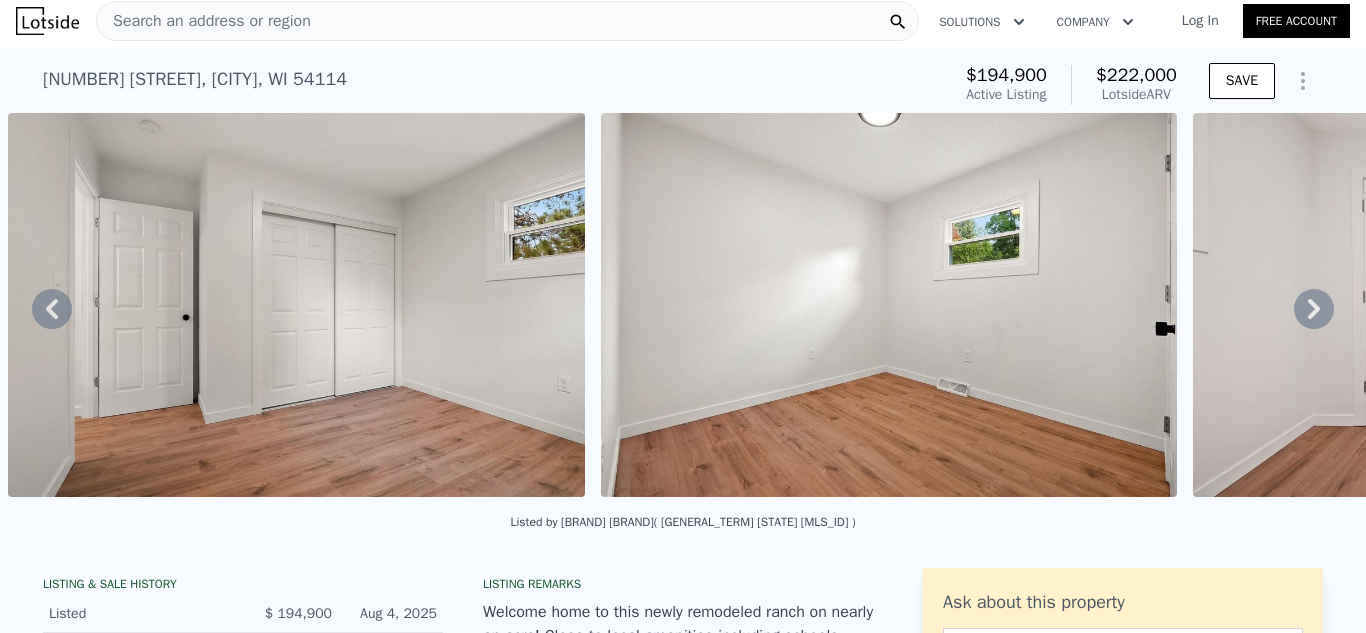 click 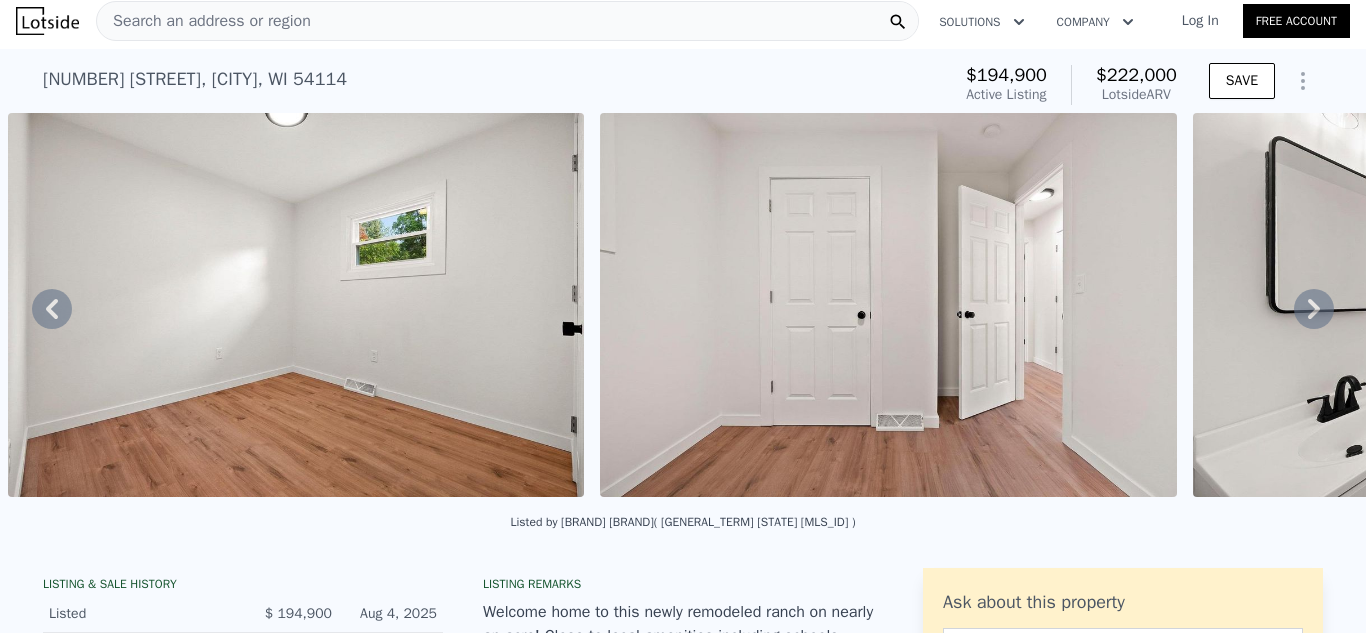 click 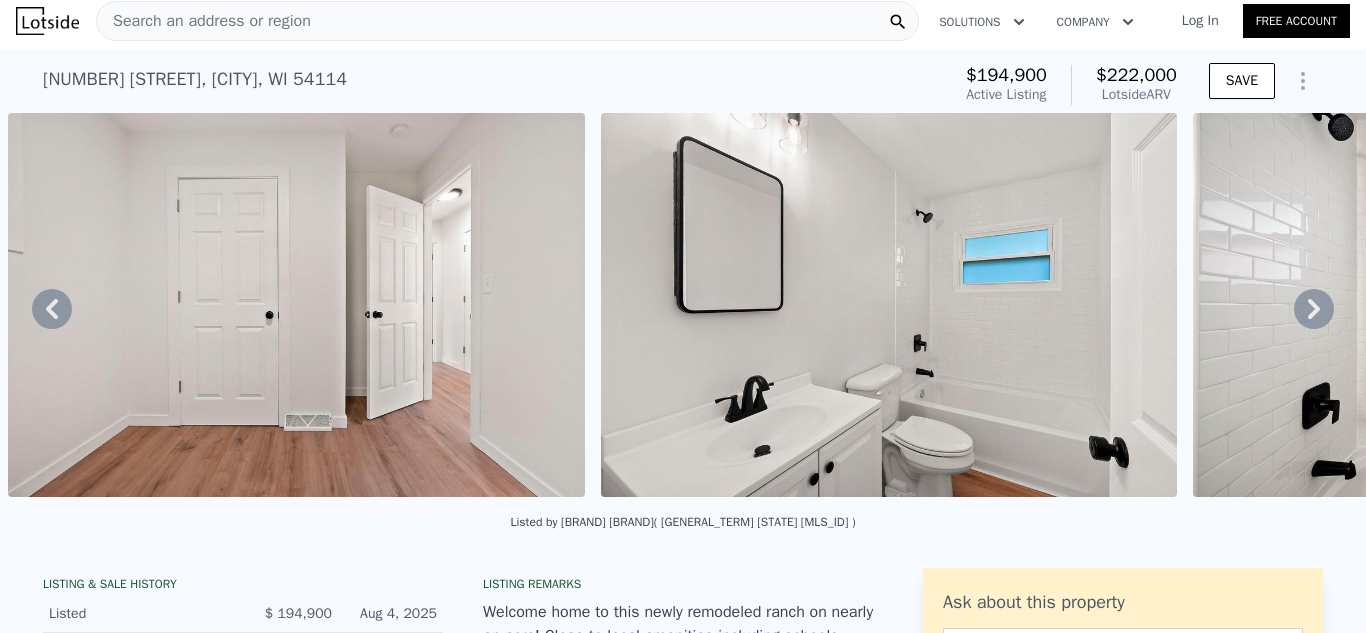 click 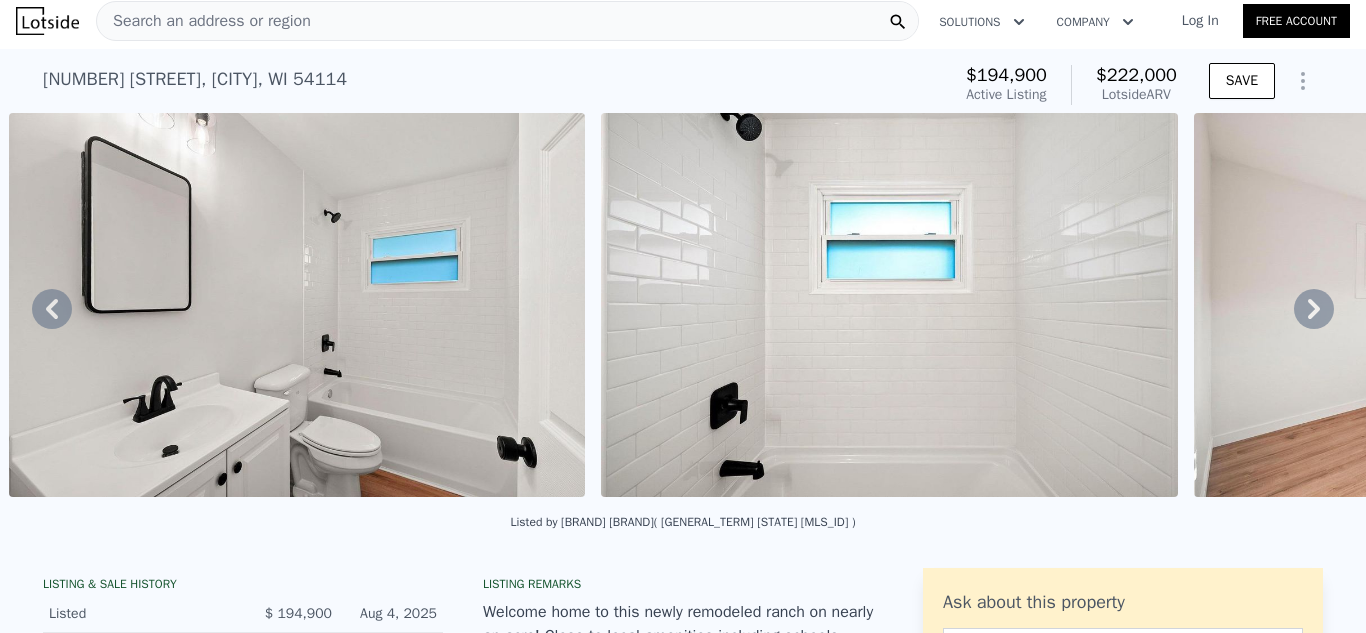 click 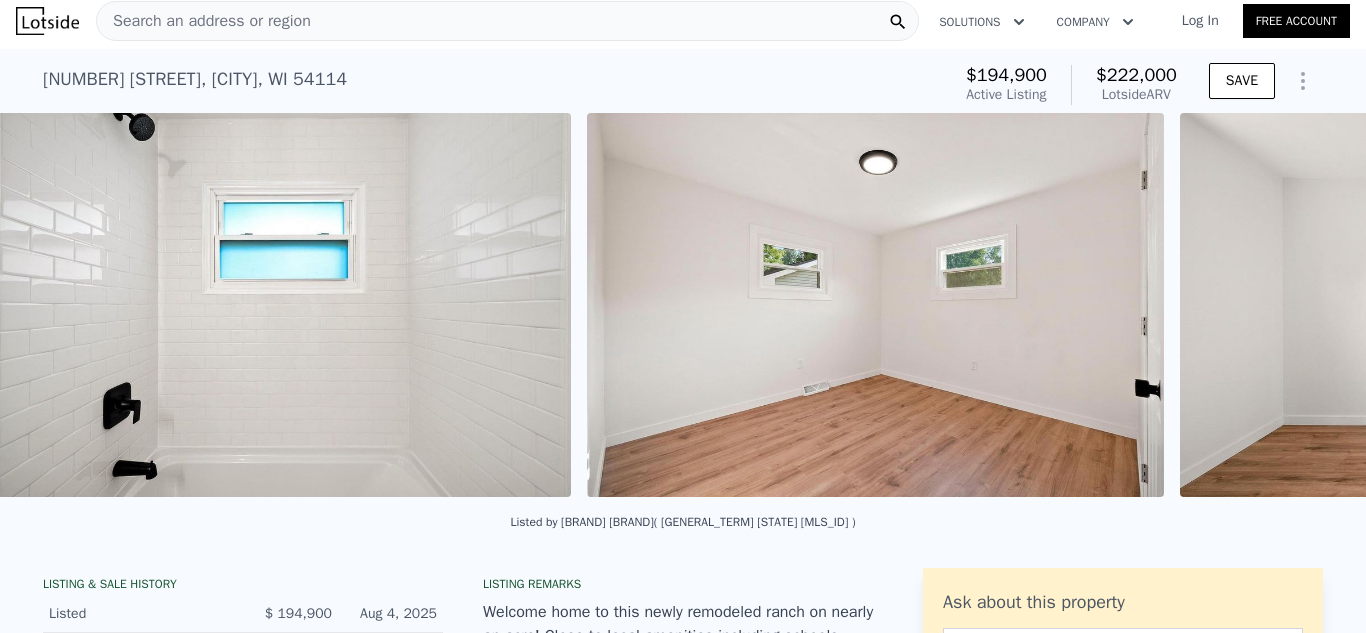 scroll, scrollTop: 0, scrollLeft: 10268, axis: horizontal 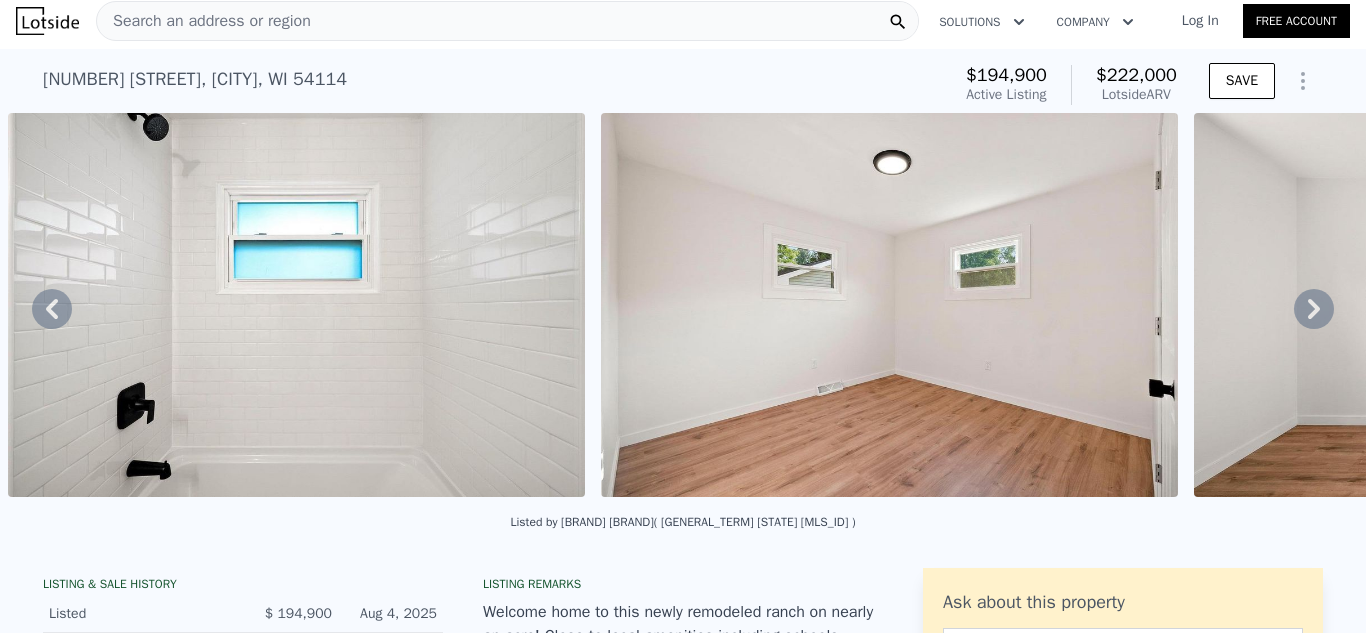 click 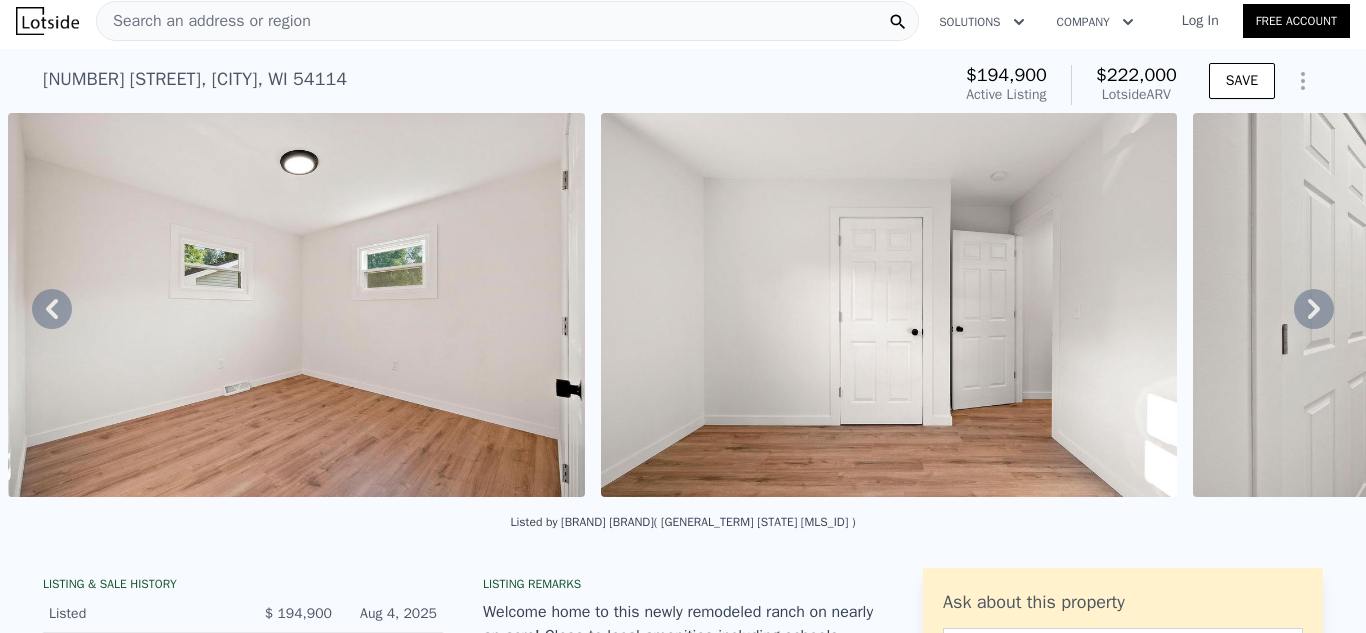 click 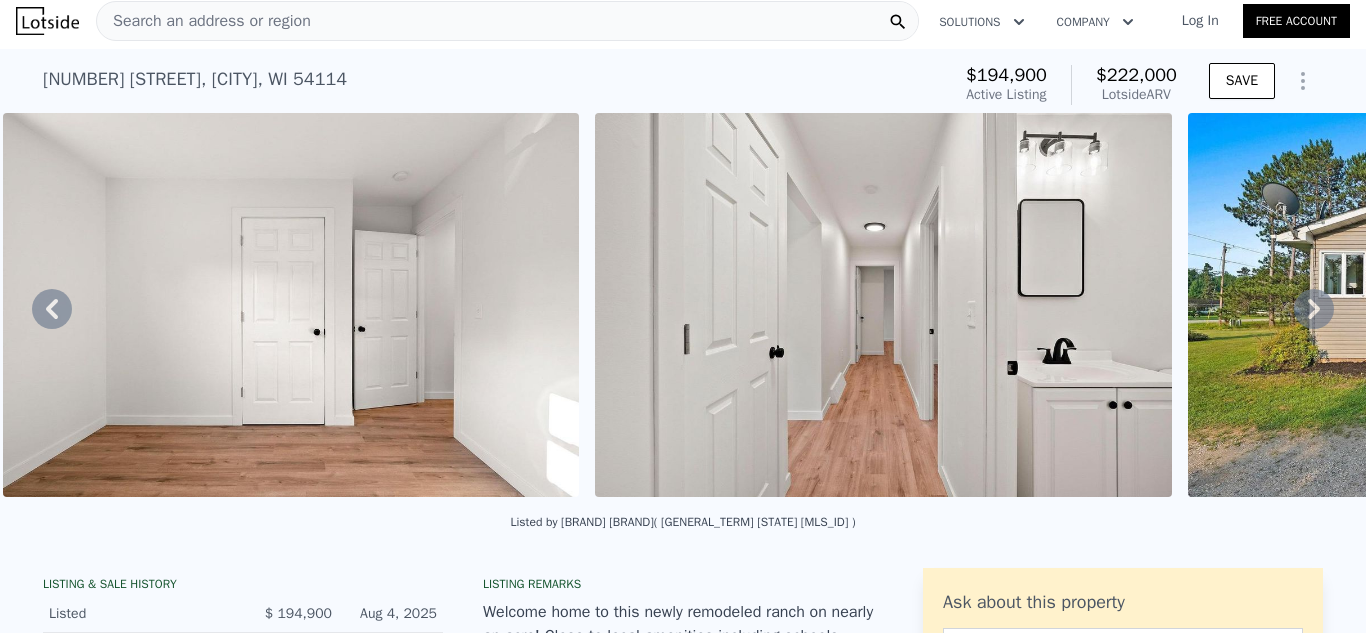 click 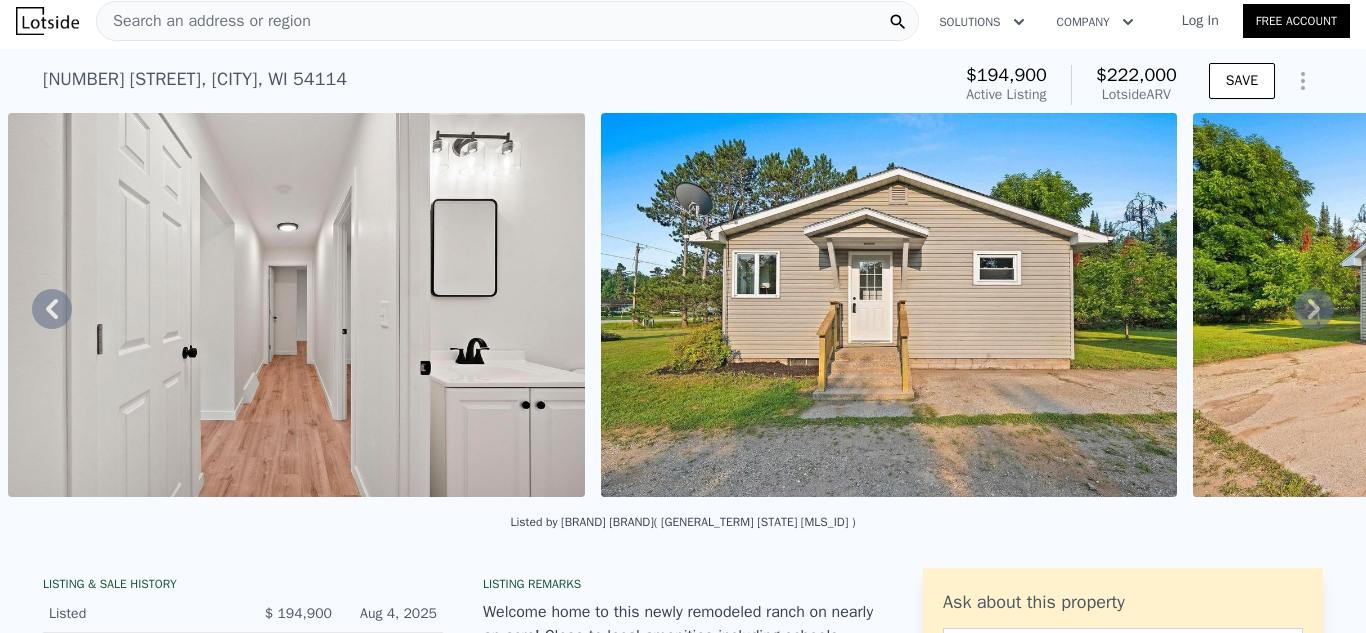 click 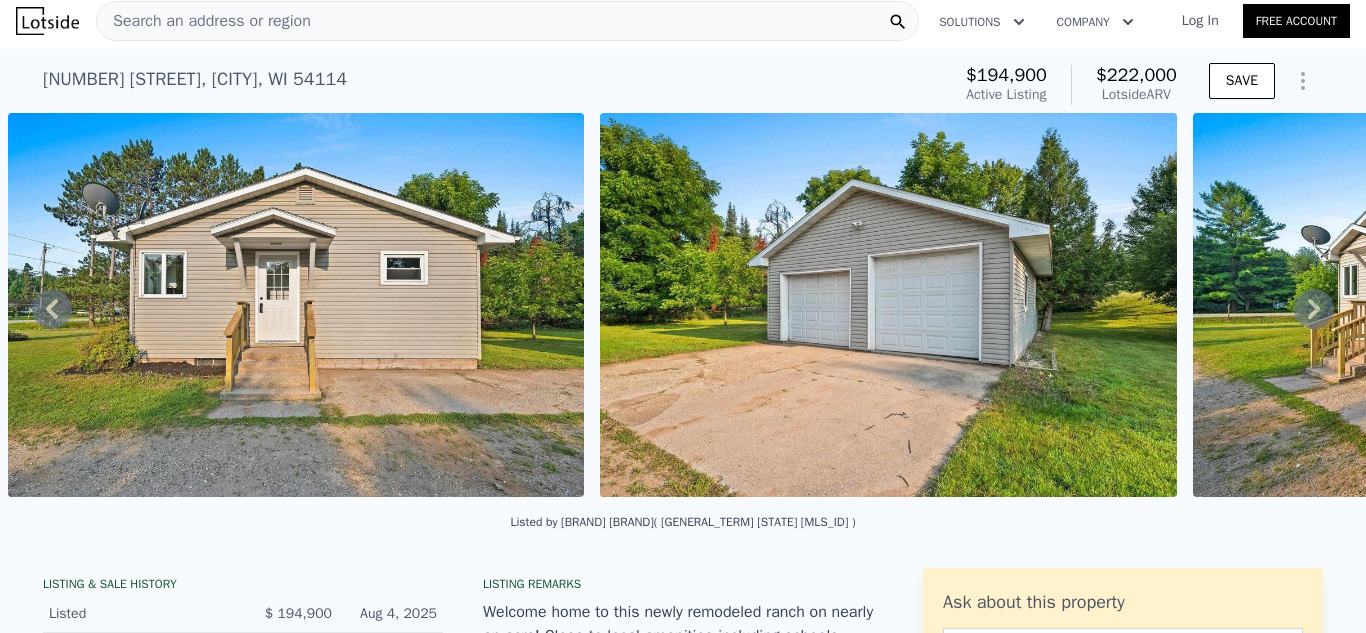 click 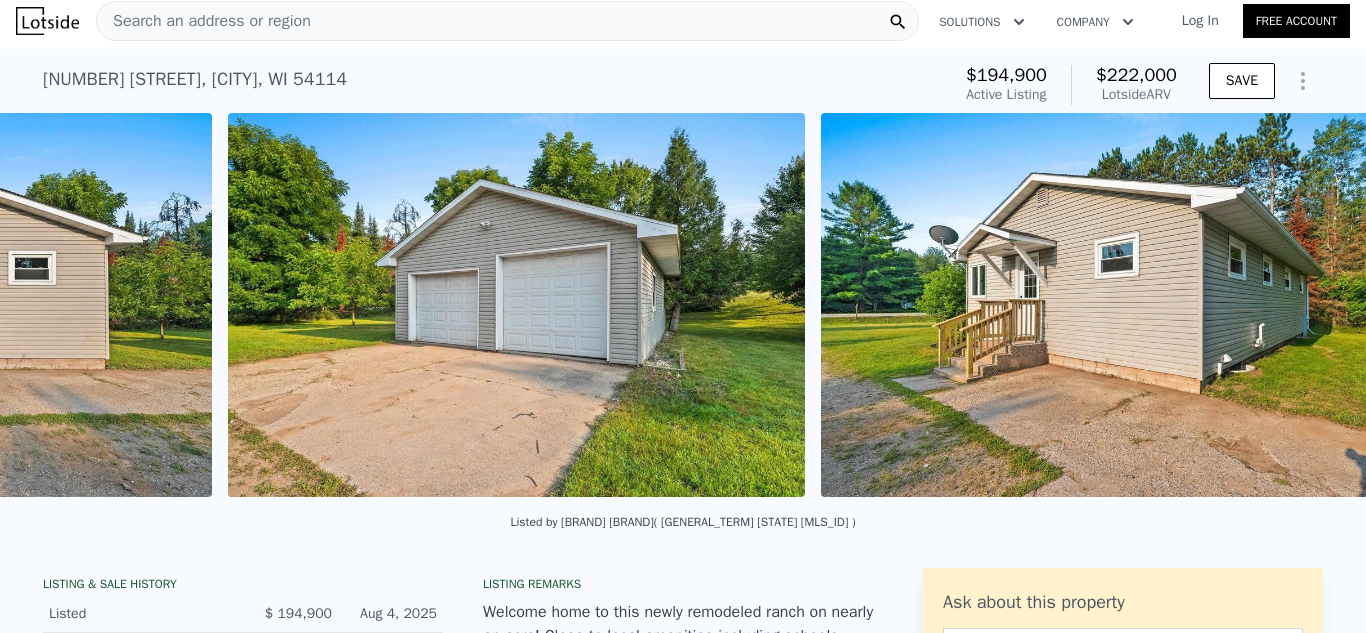 scroll, scrollTop: 0, scrollLeft: 13231, axis: horizontal 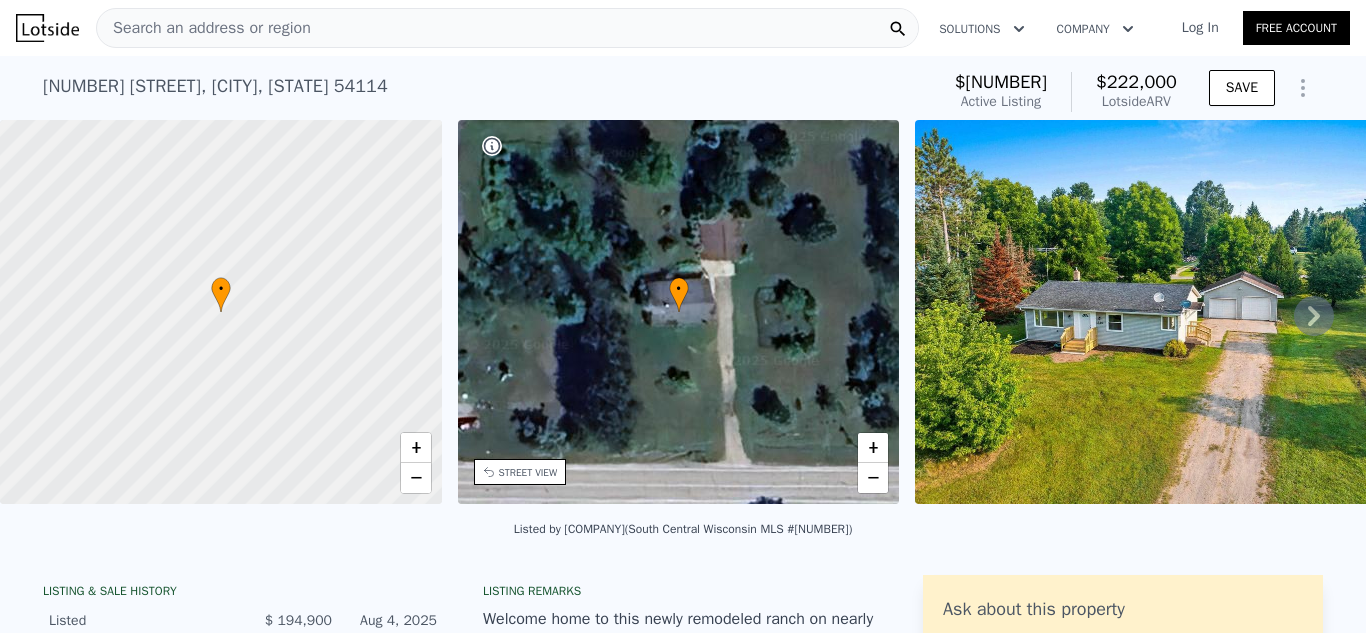 click on "Search an address or region" at bounding box center (204, 28) 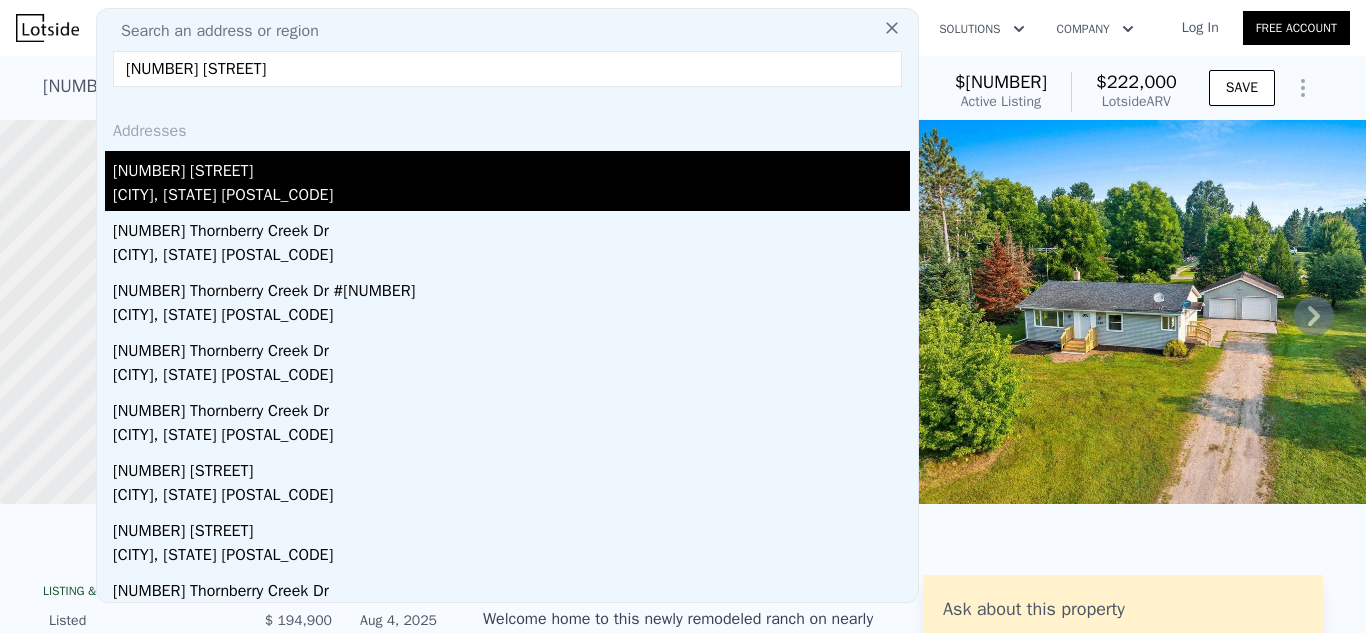 type on "[NUMBER] [STREET]" 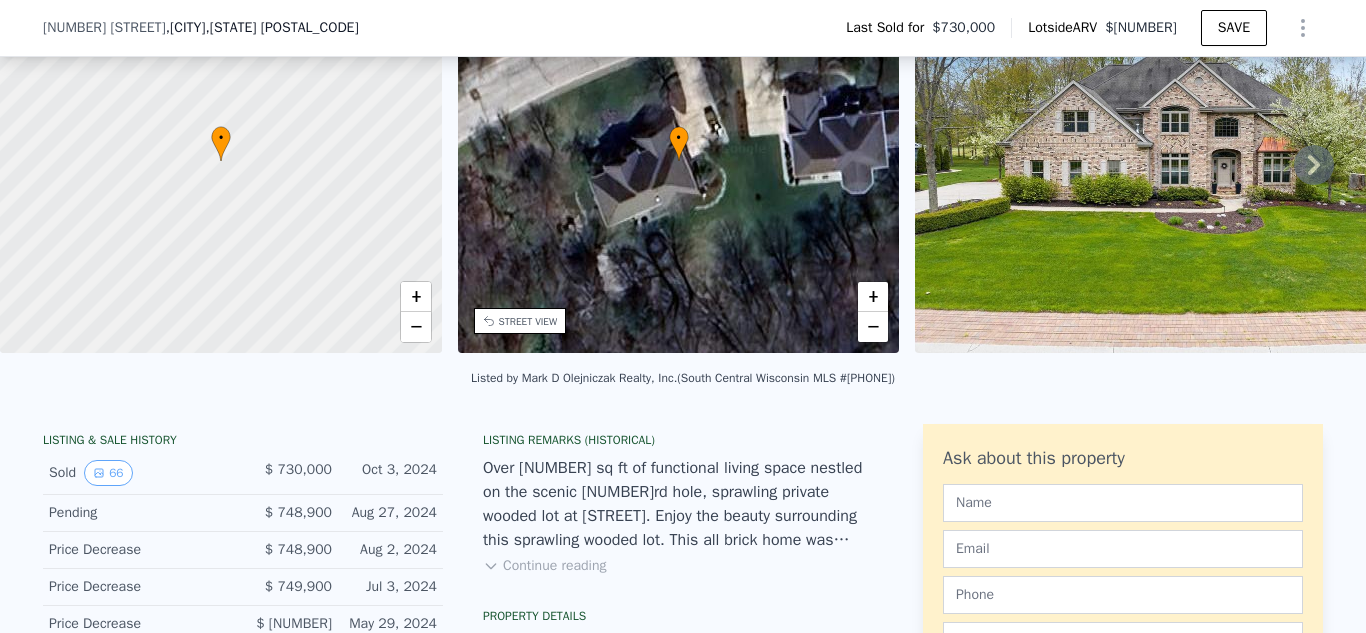 scroll, scrollTop: 150, scrollLeft: 0, axis: vertical 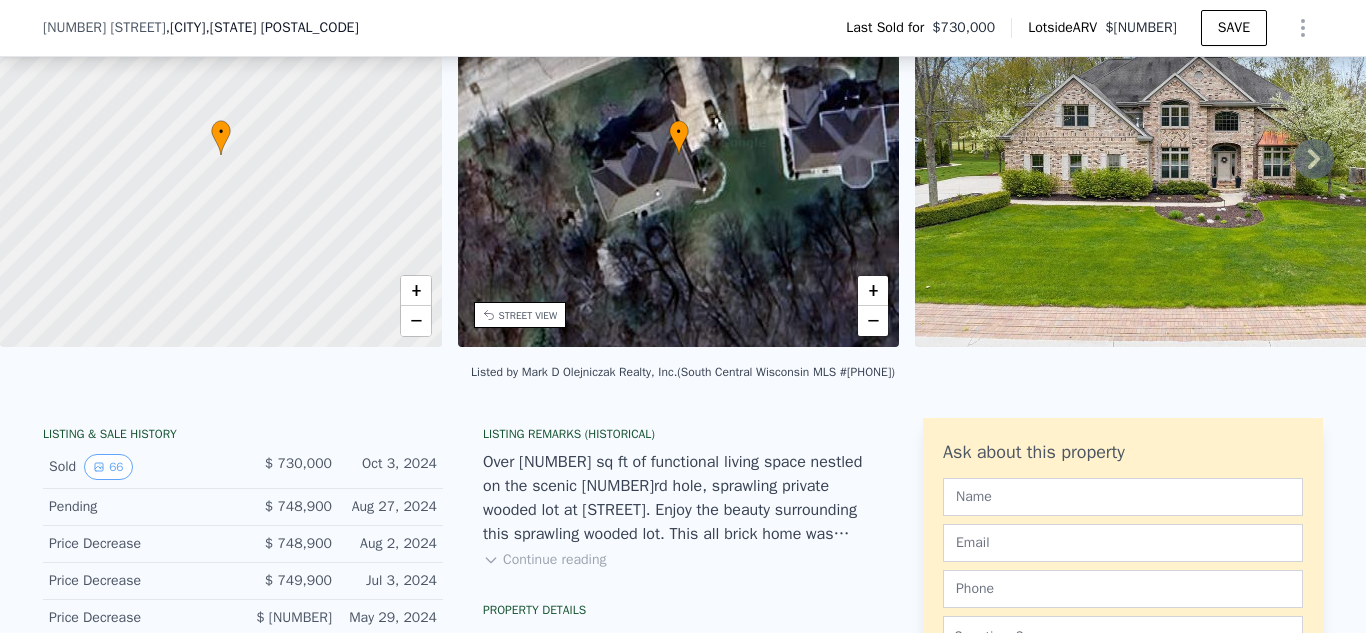 click on "Continue reading" at bounding box center [544, 560] 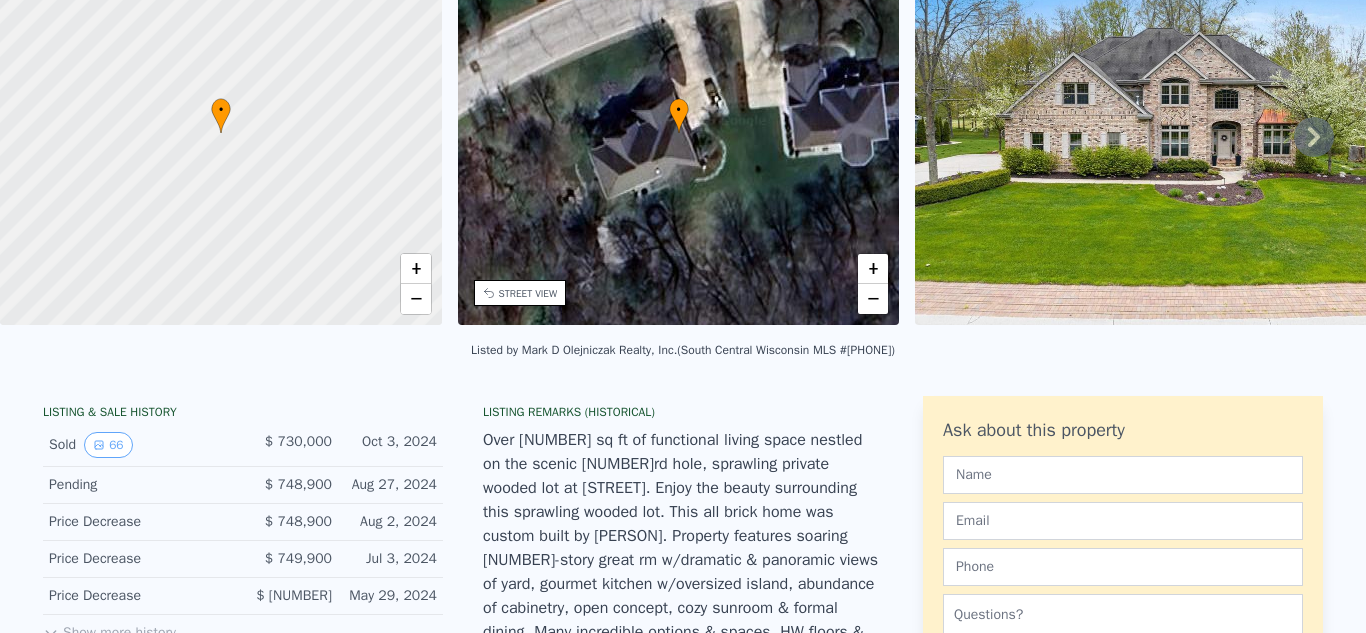 scroll, scrollTop: 7, scrollLeft: 0, axis: vertical 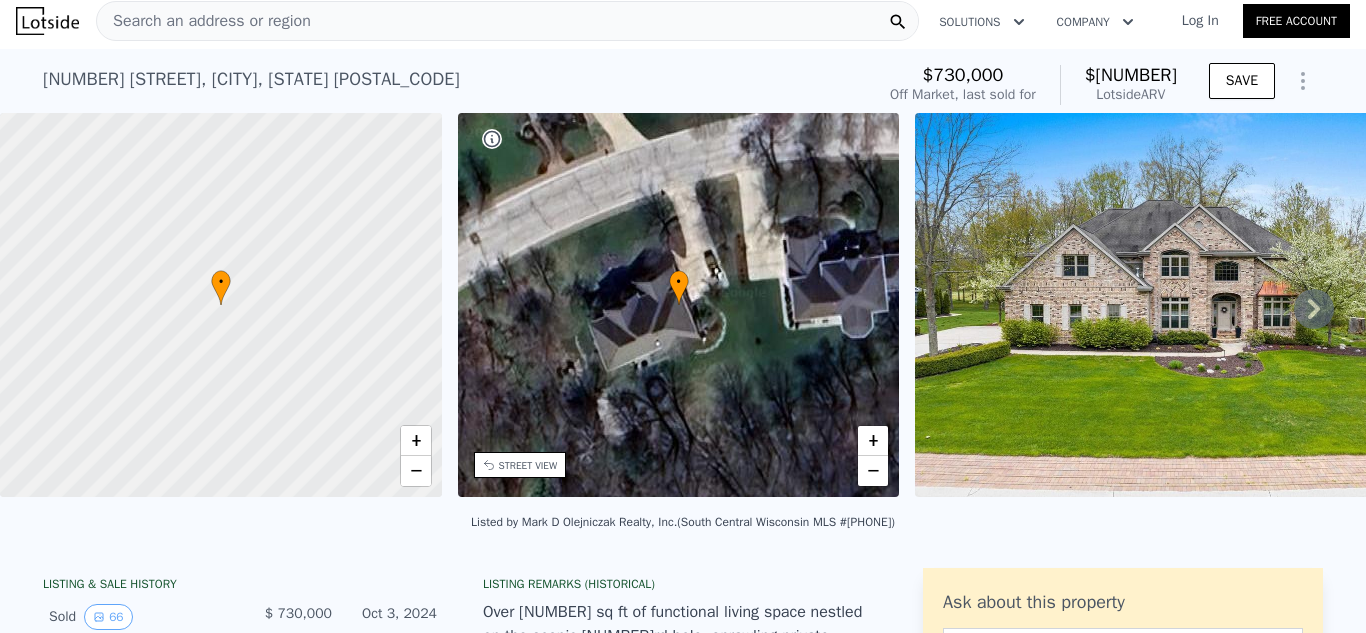 click 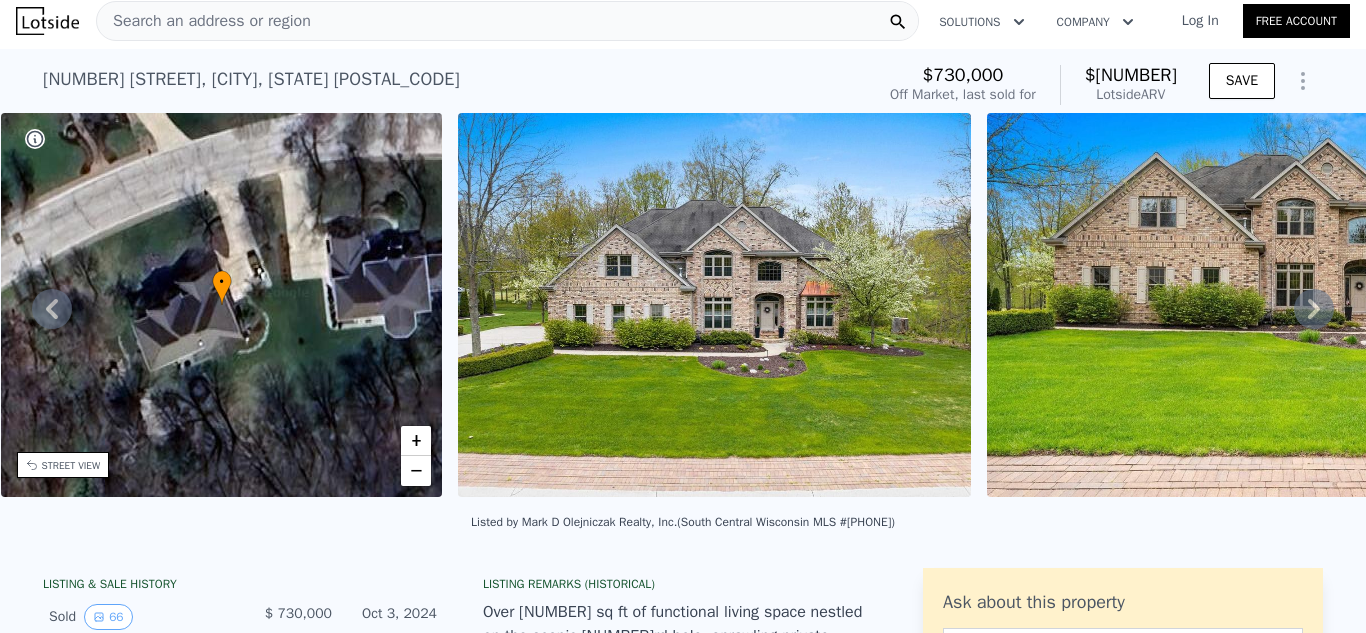click 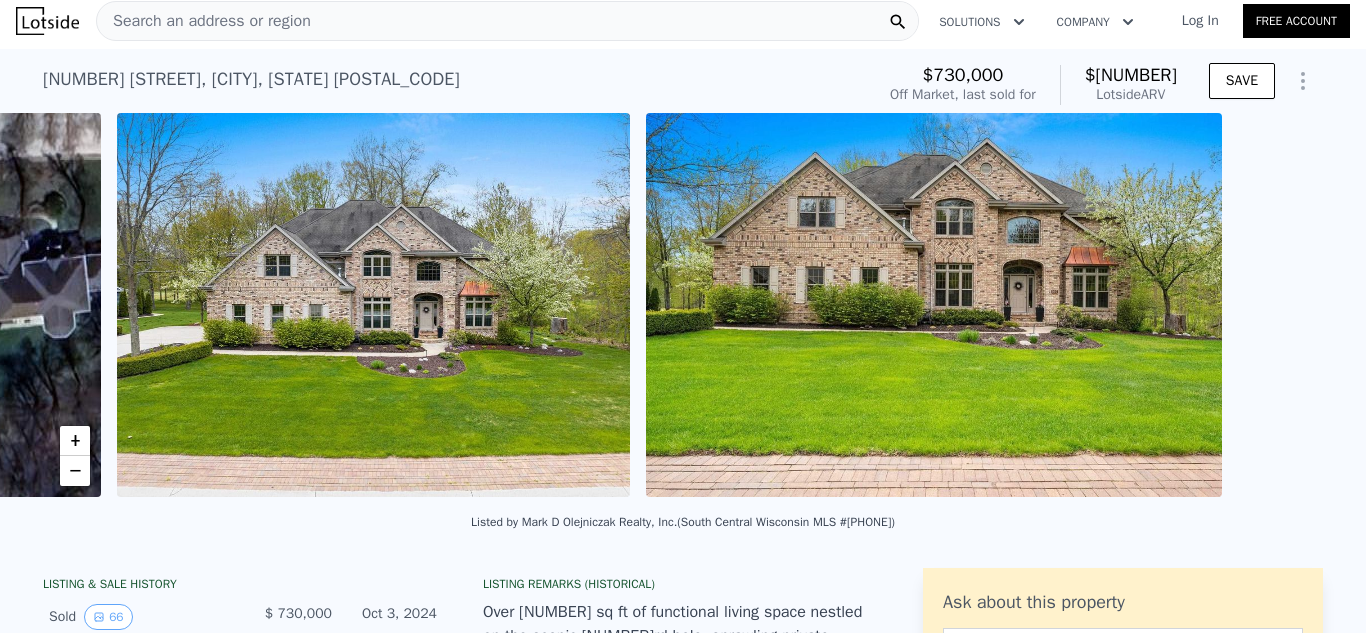 scroll, scrollTop: 0, scrollLeft: 915, axis: horizontal 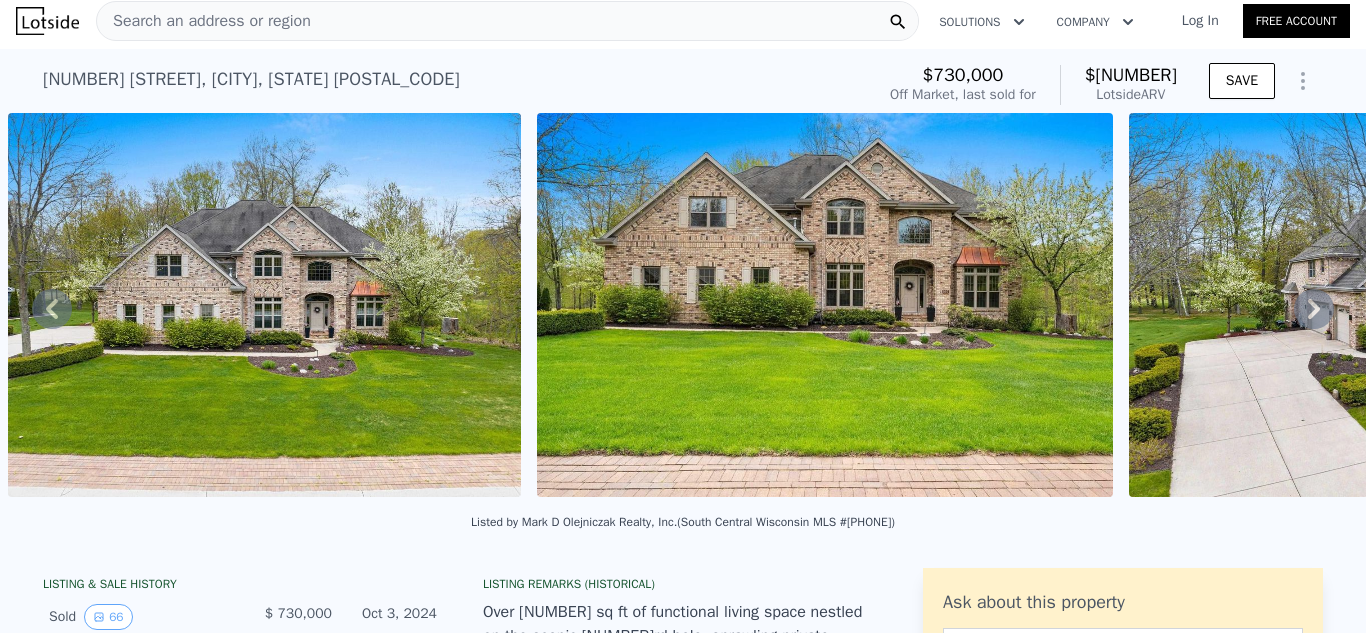 click 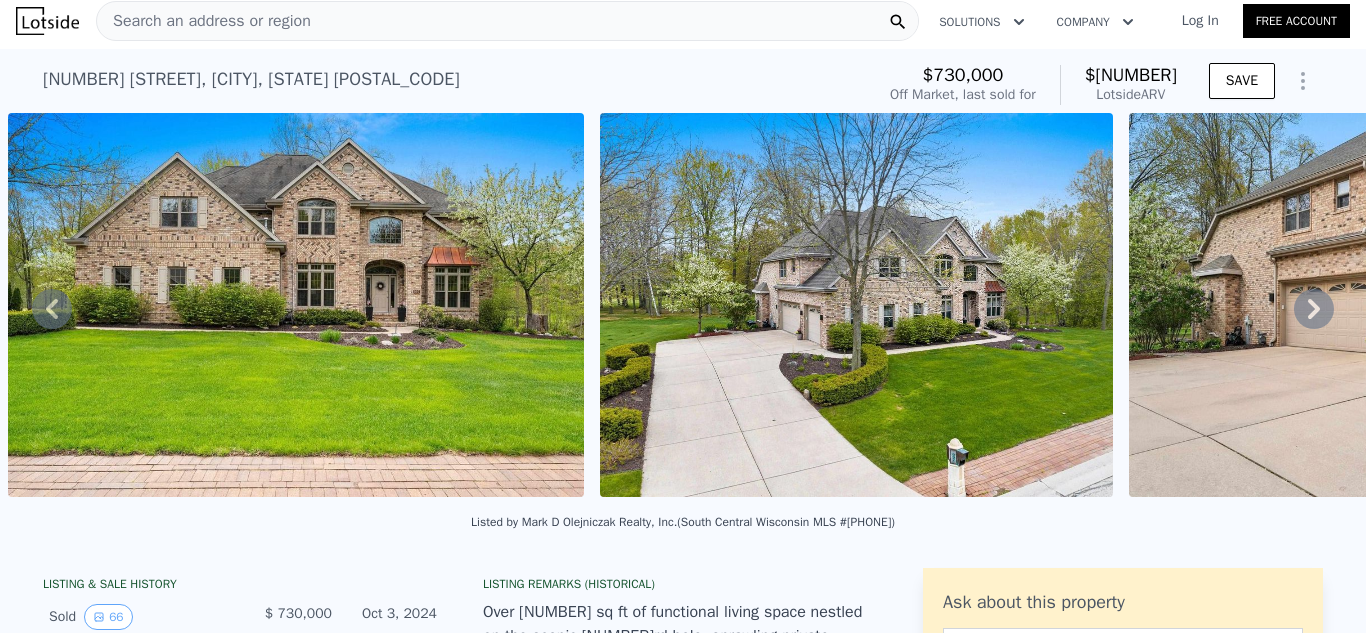 click 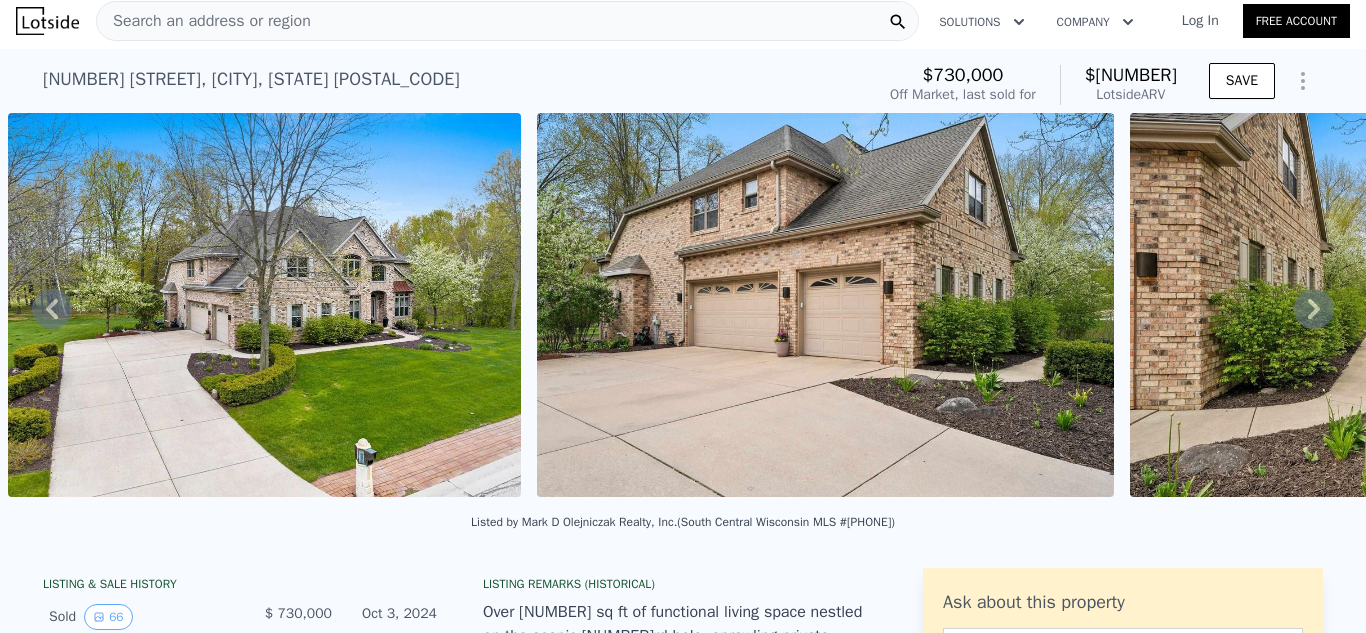 click 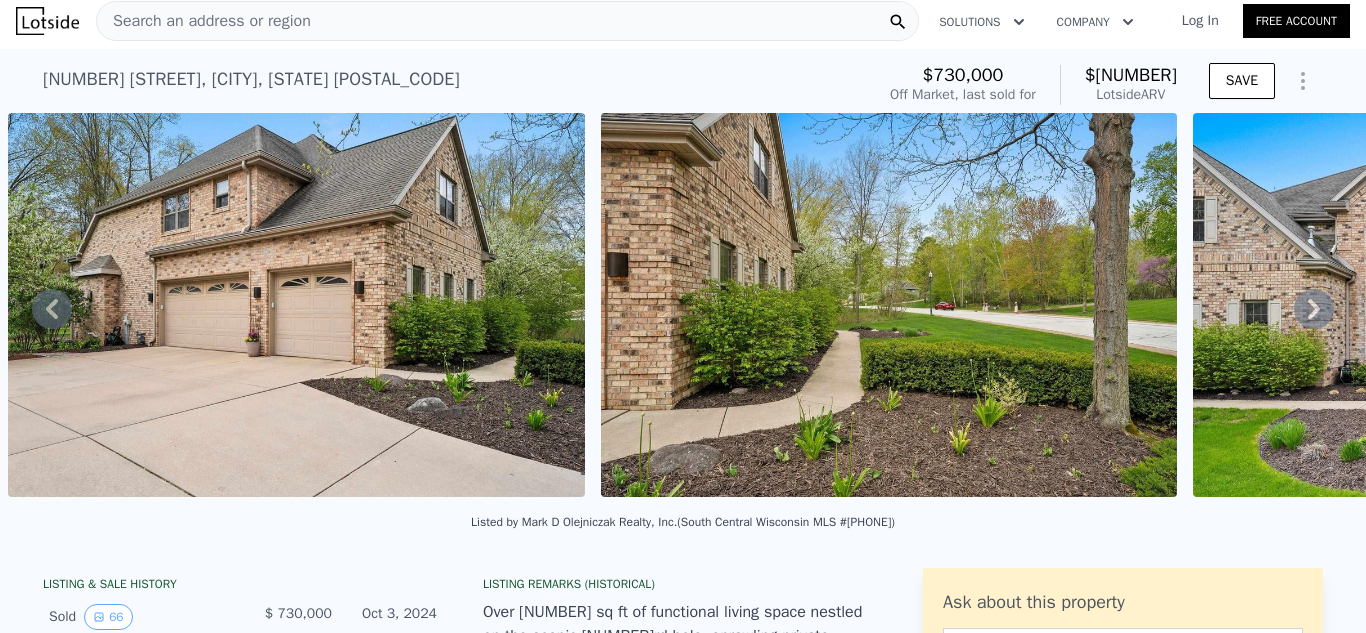 click 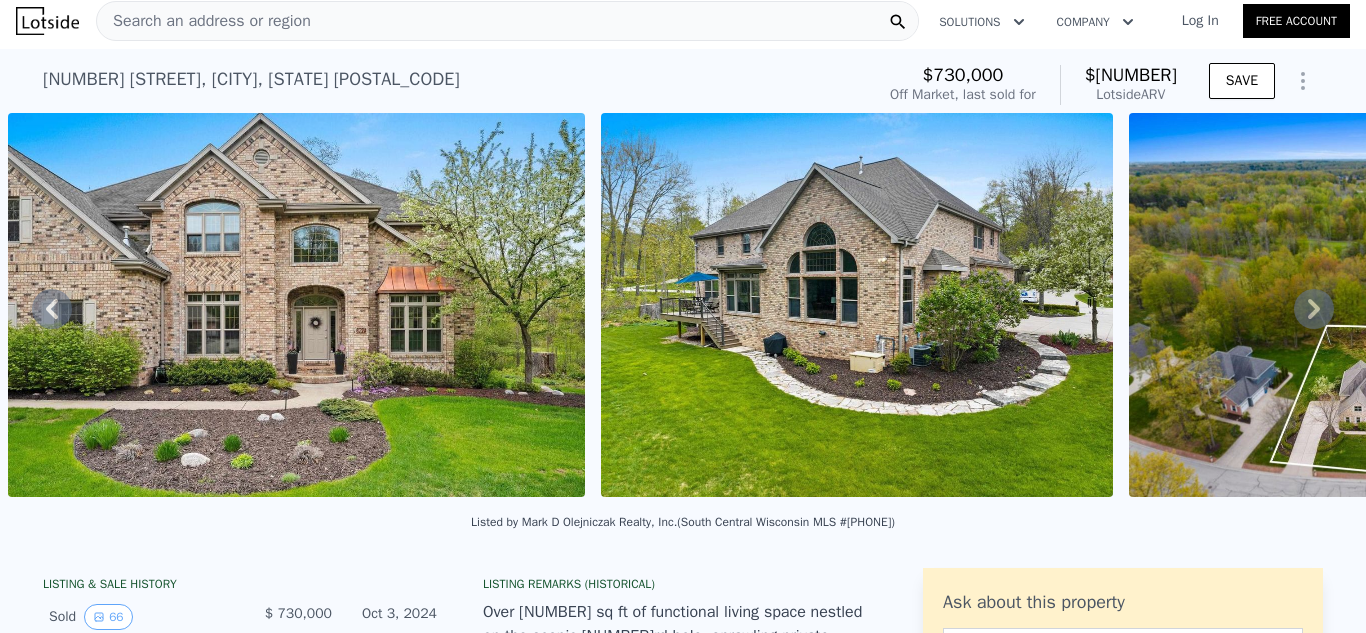 click 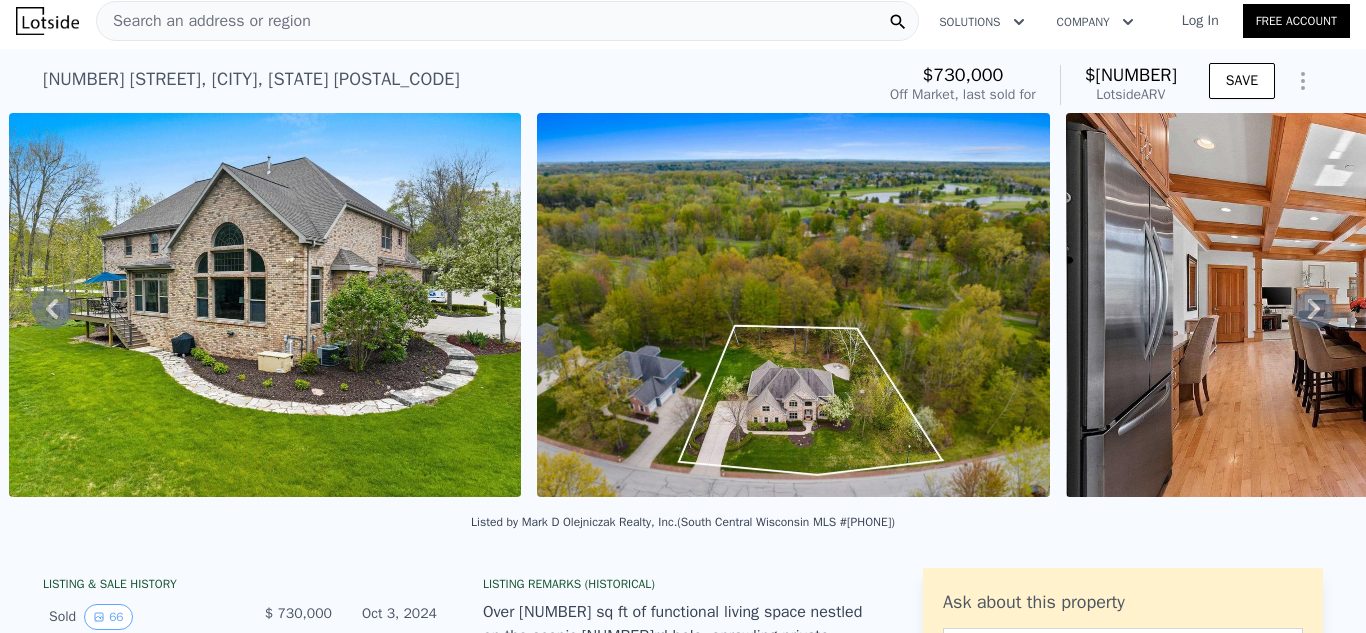 click 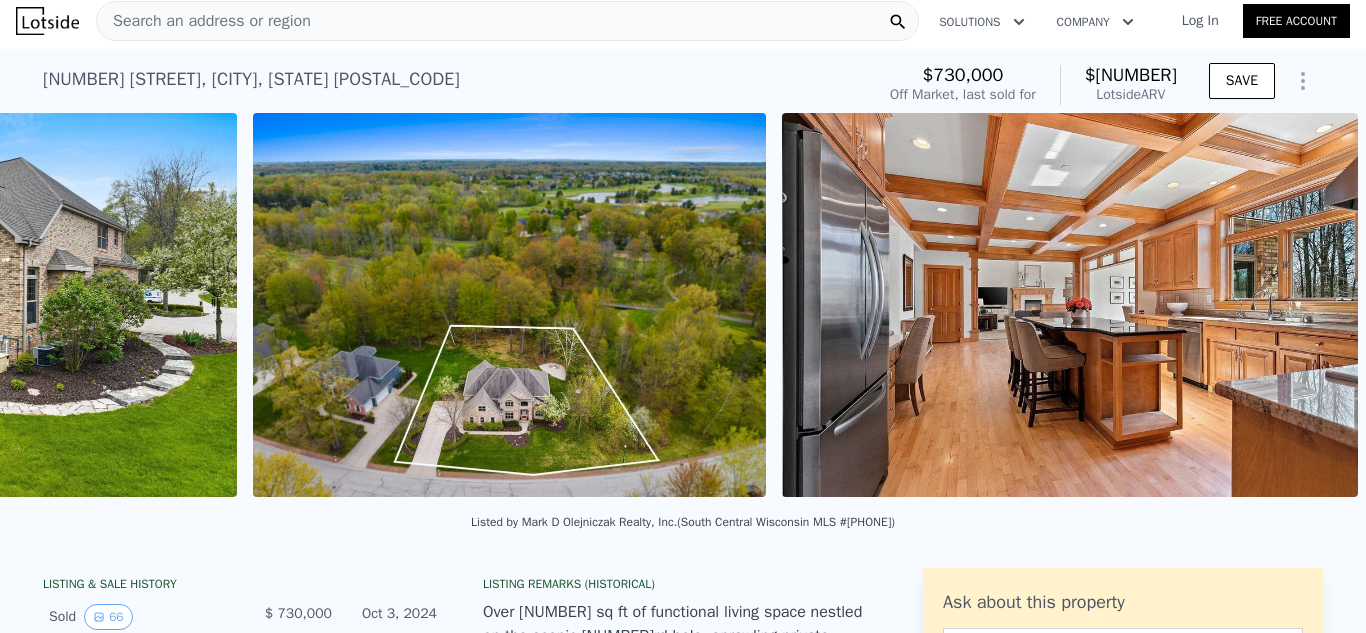 scroll, scrollTop: 0, scrollLeft: 4871, axis: horizontal 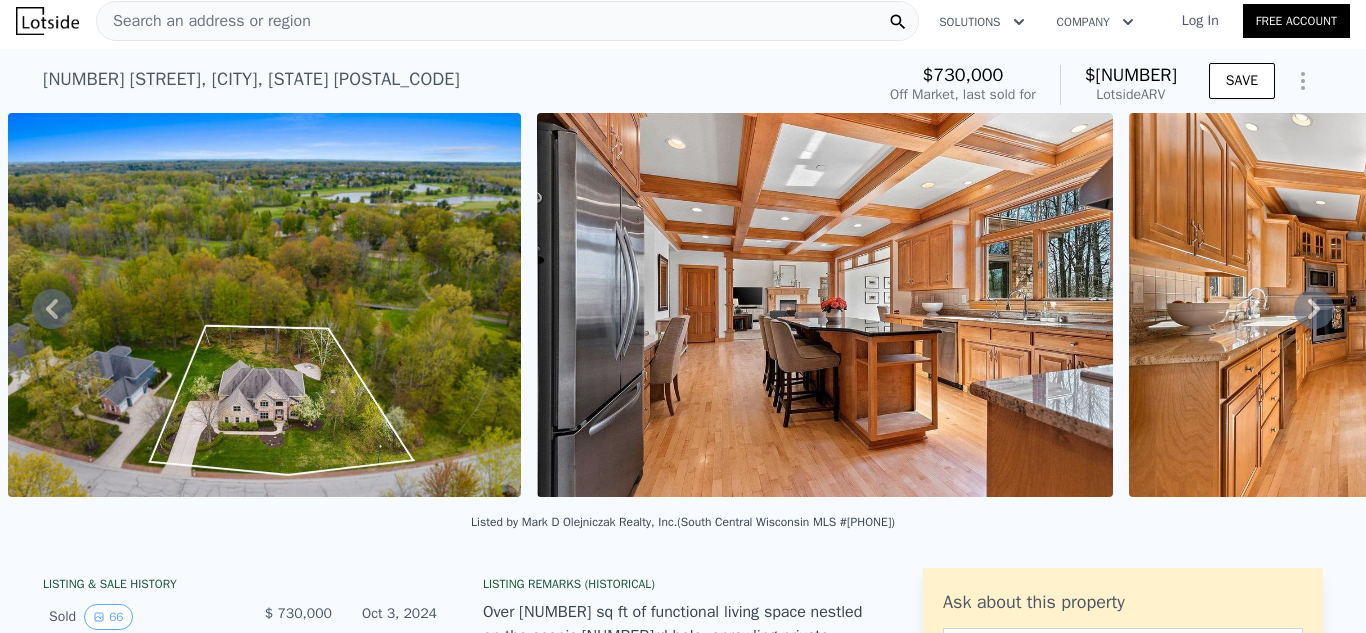 click 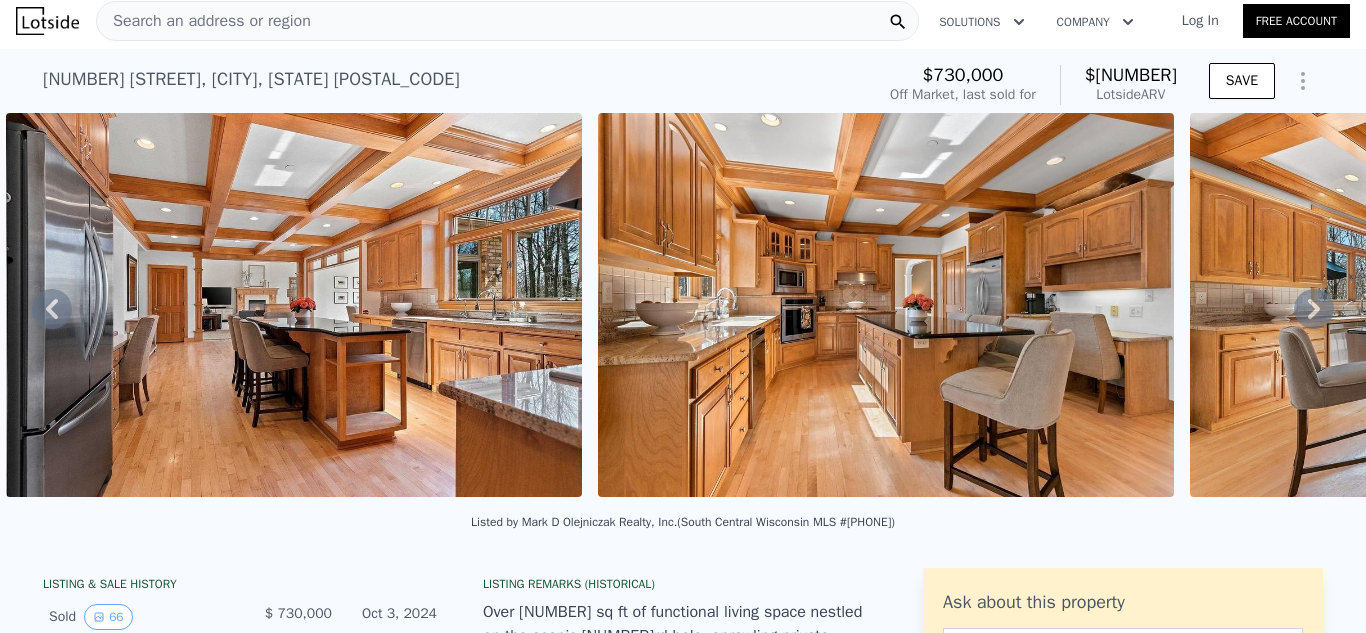 click 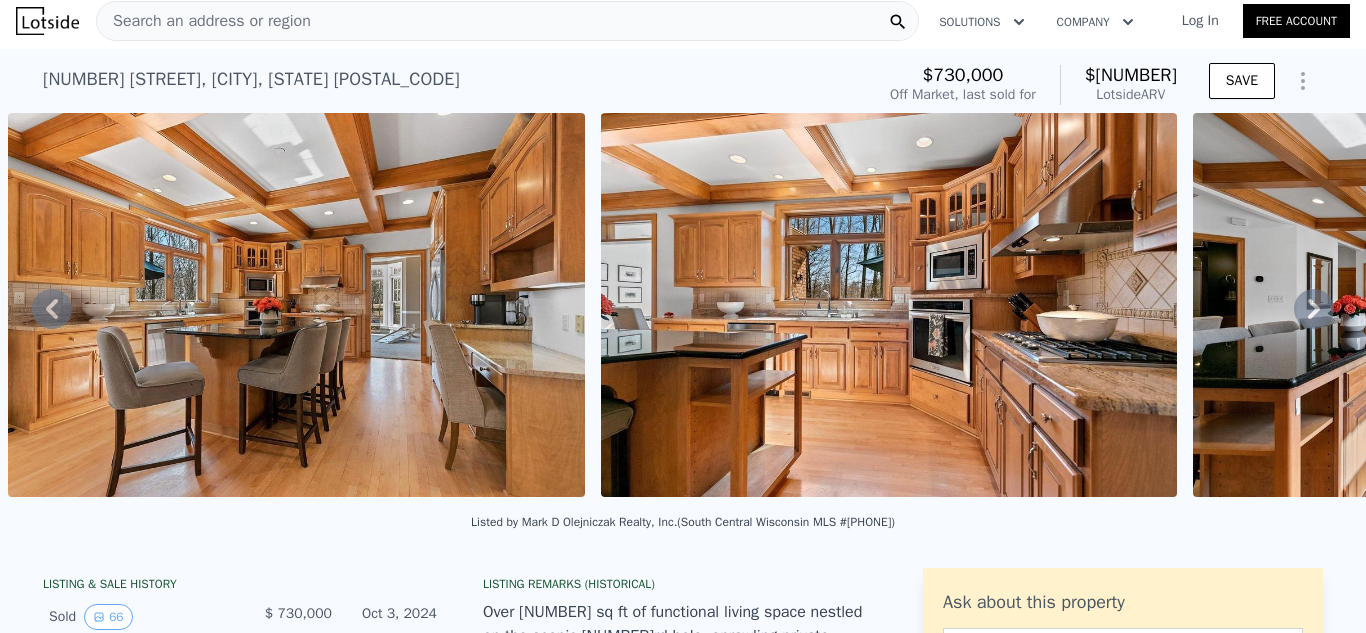 click 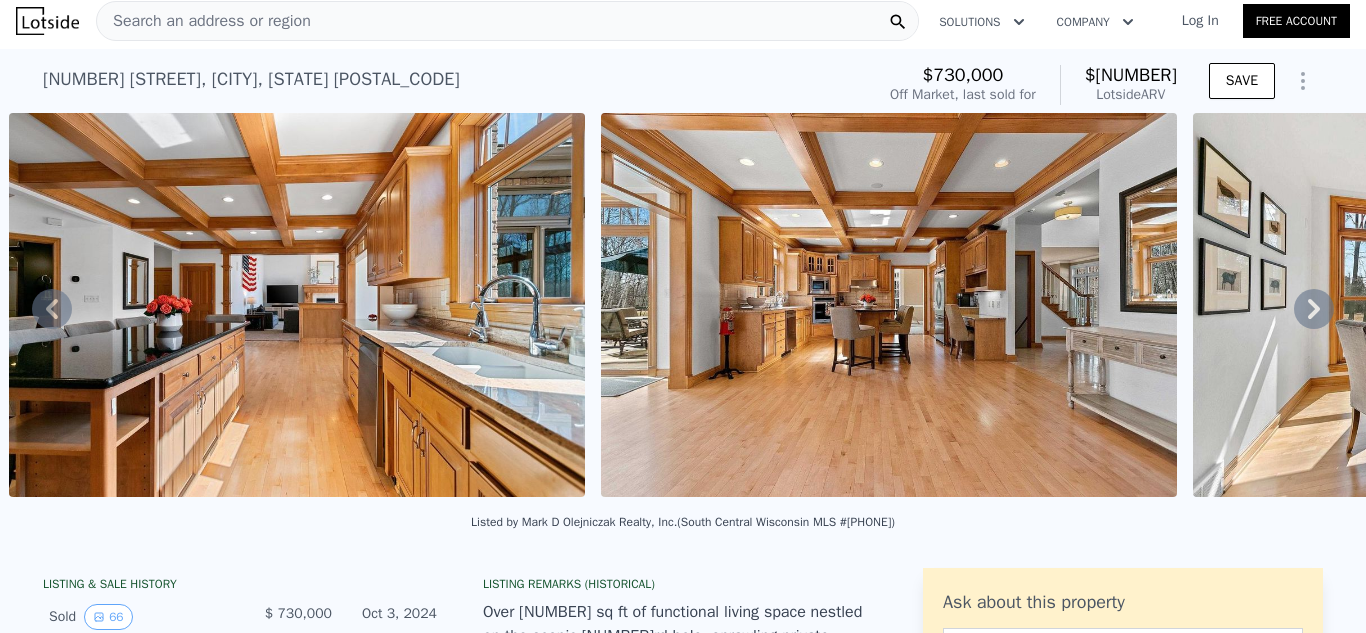 click 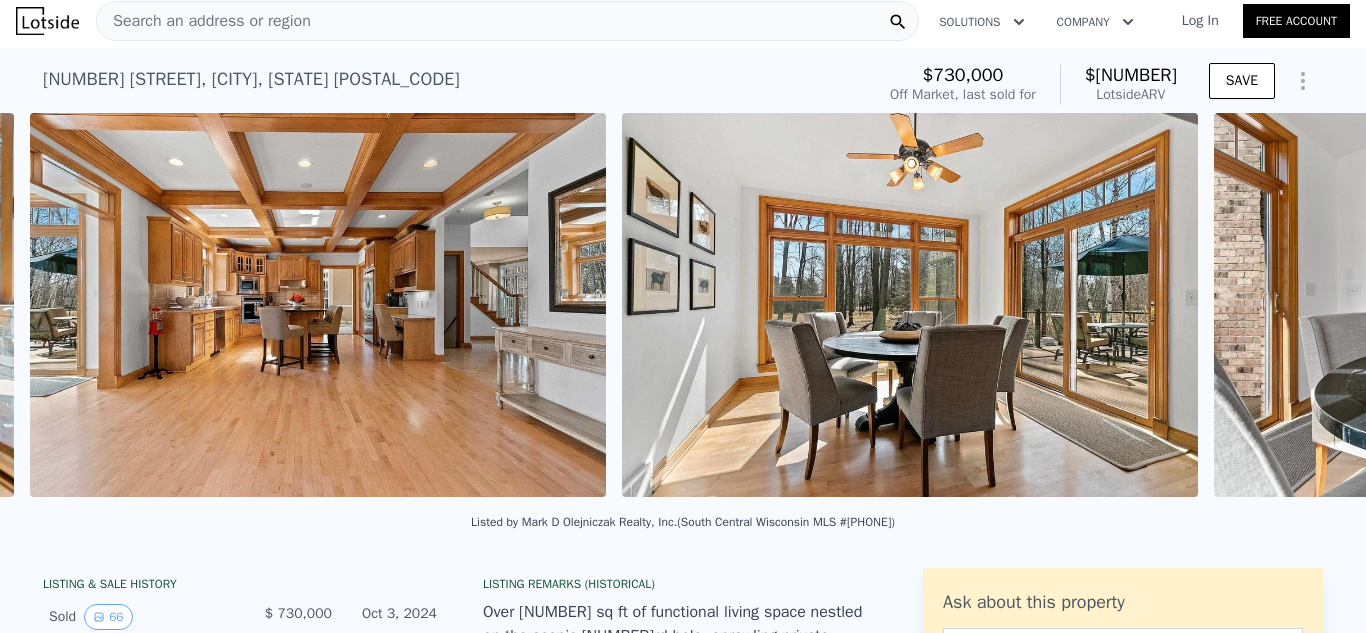 scroll, scrollTop: 0, scrollLeft: 8361, axis: horizontal 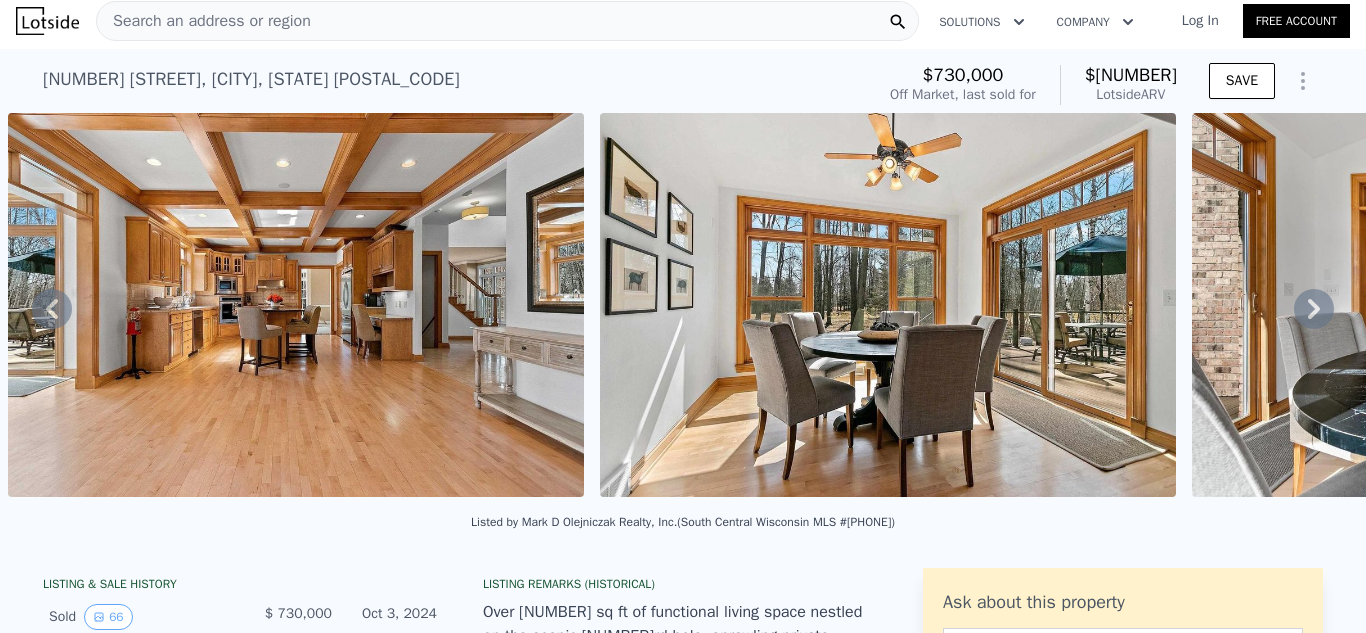 click 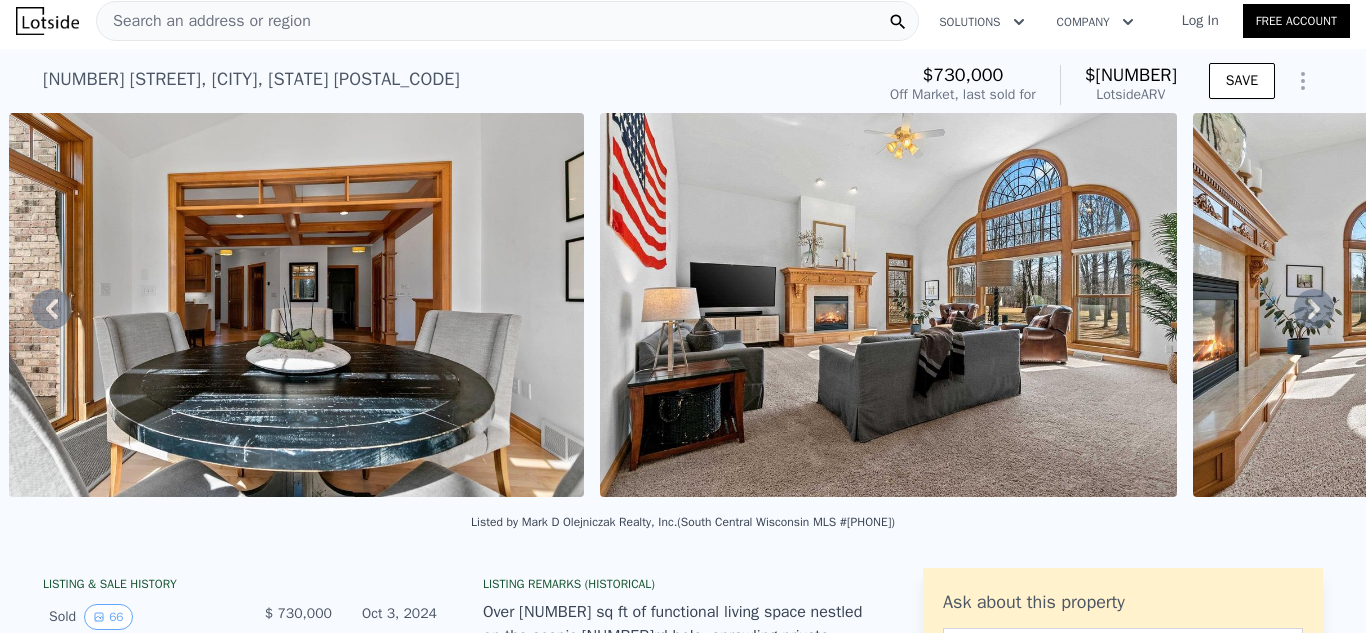 click 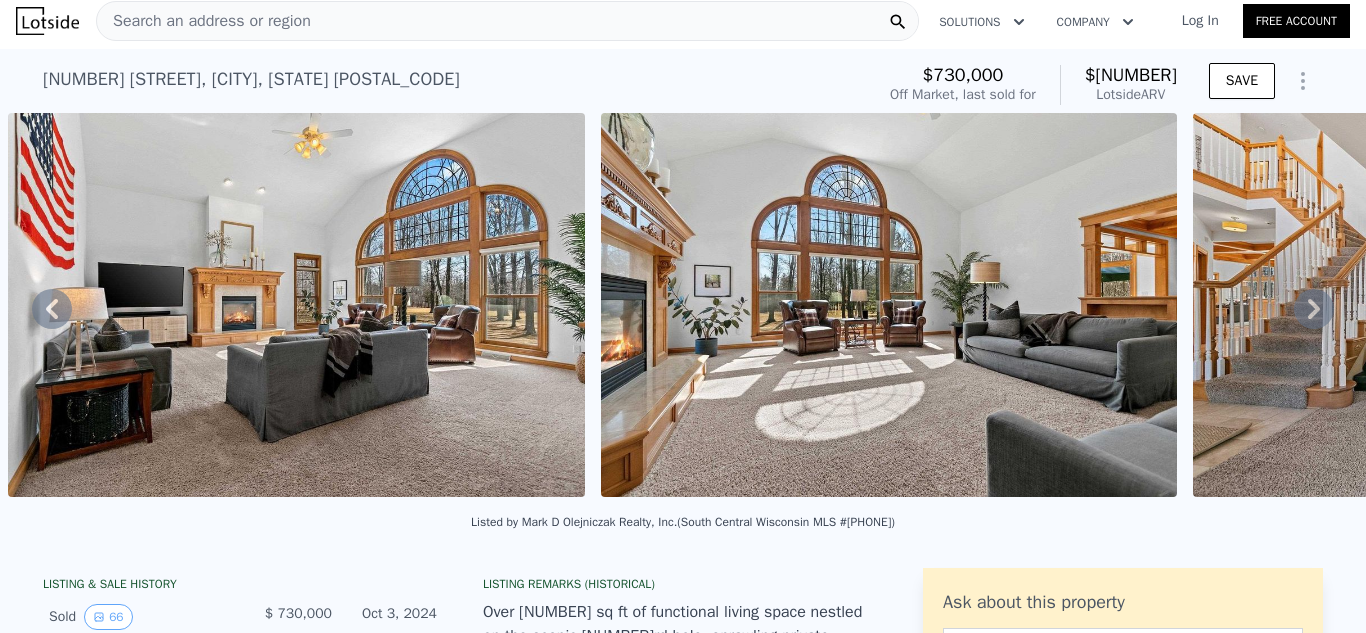 click 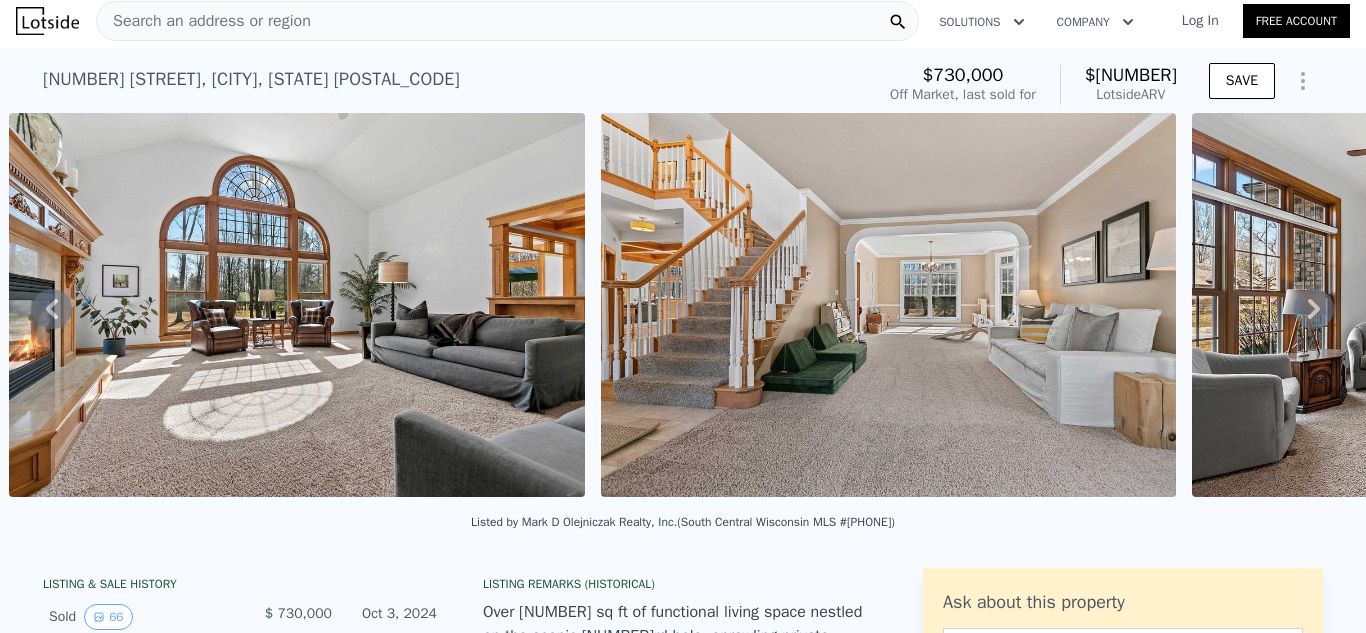 click 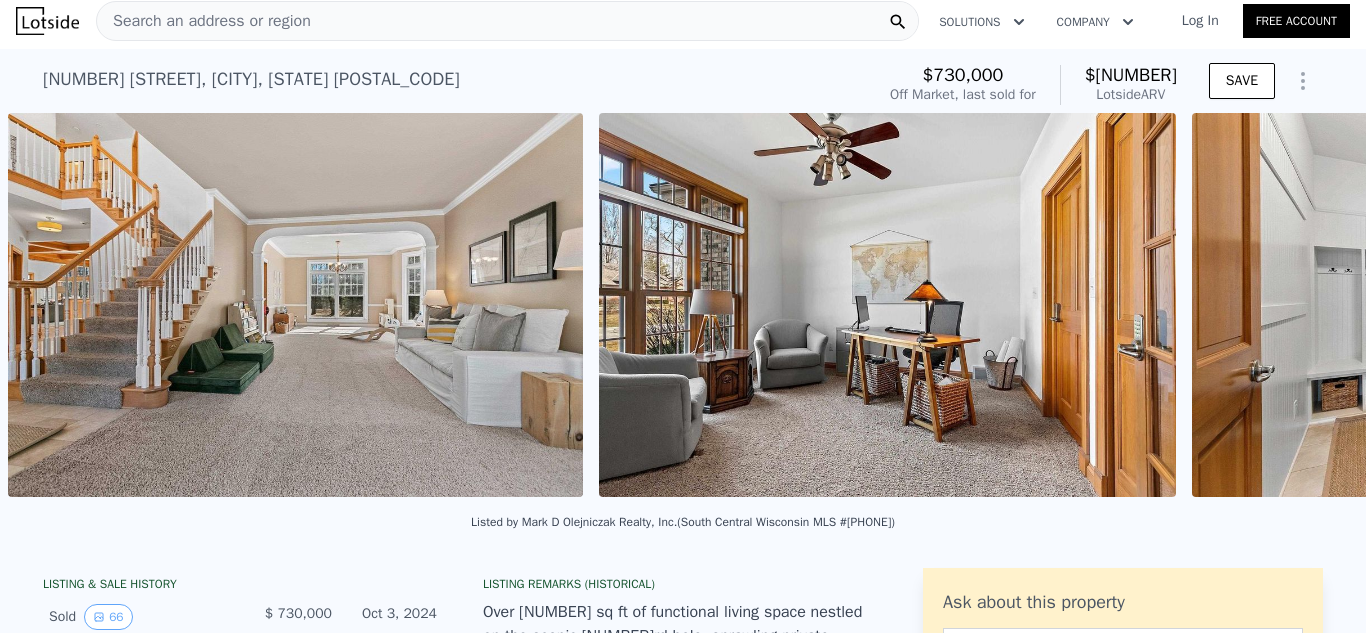 click on "•
+ −
•
+ − STREET VIEW Loading...   SATELLITE VIEW" at bounding box center (683, 308) 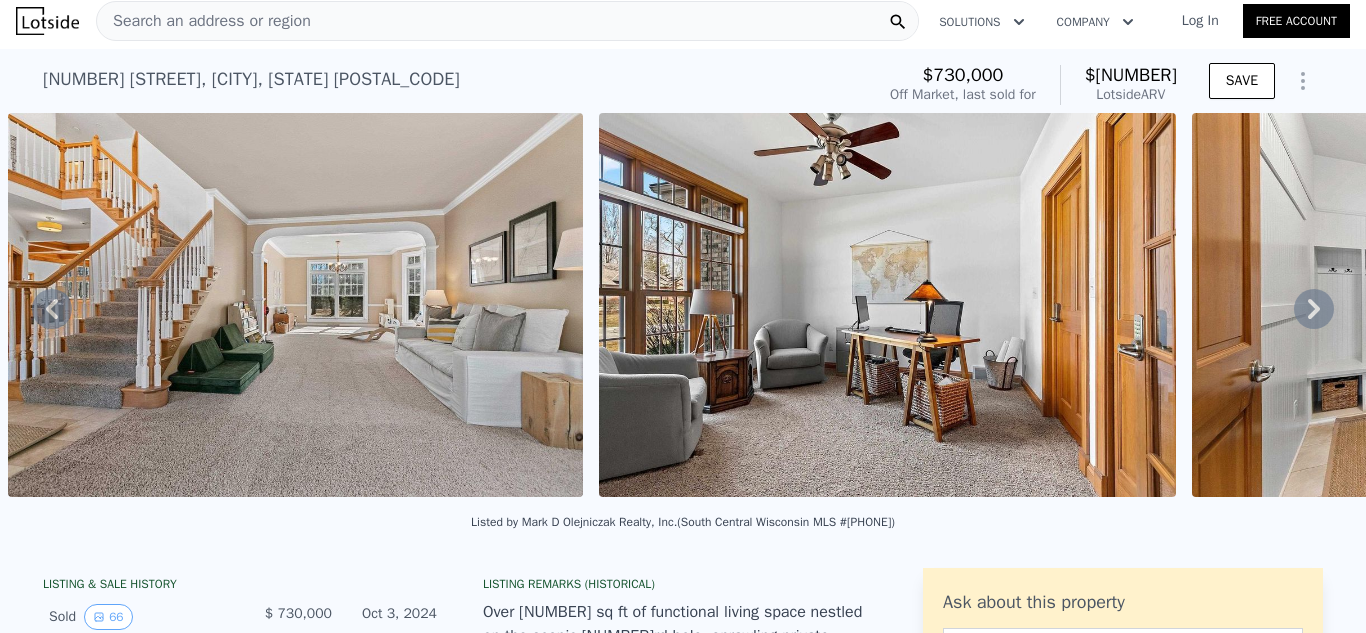 scroll, scrollTop: 0, scrollLeft: 11320, axis: horizontal 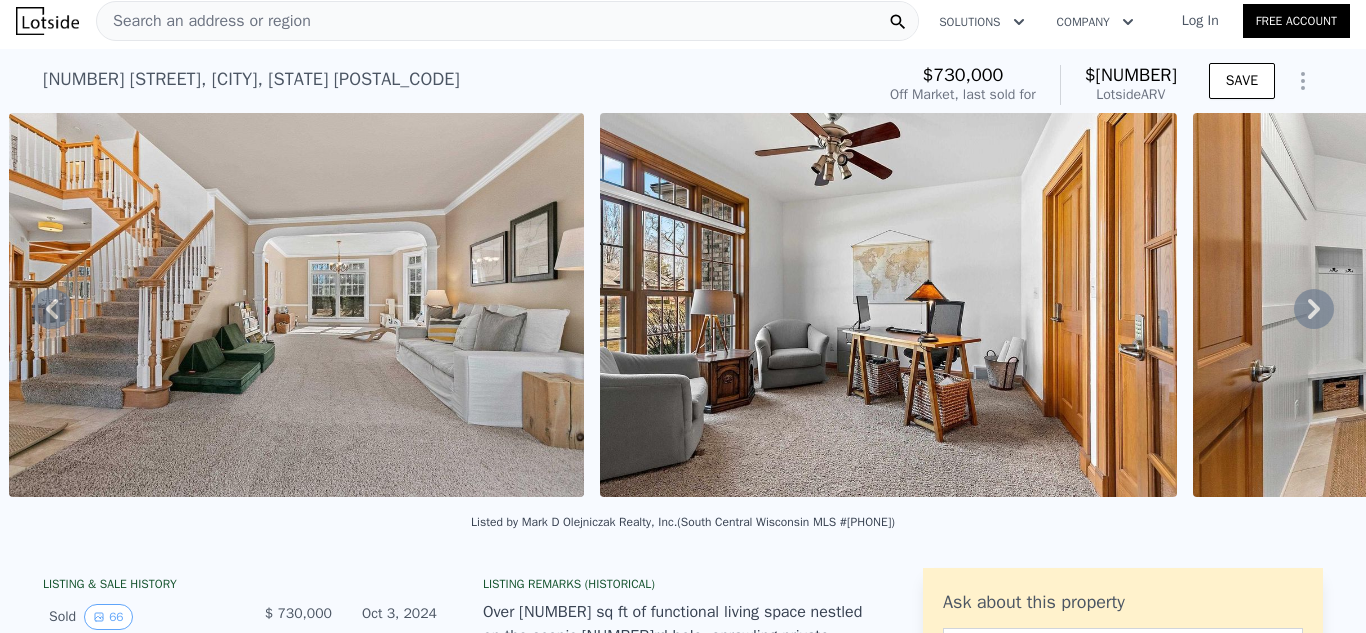 click at bounding box center (1481, 305) 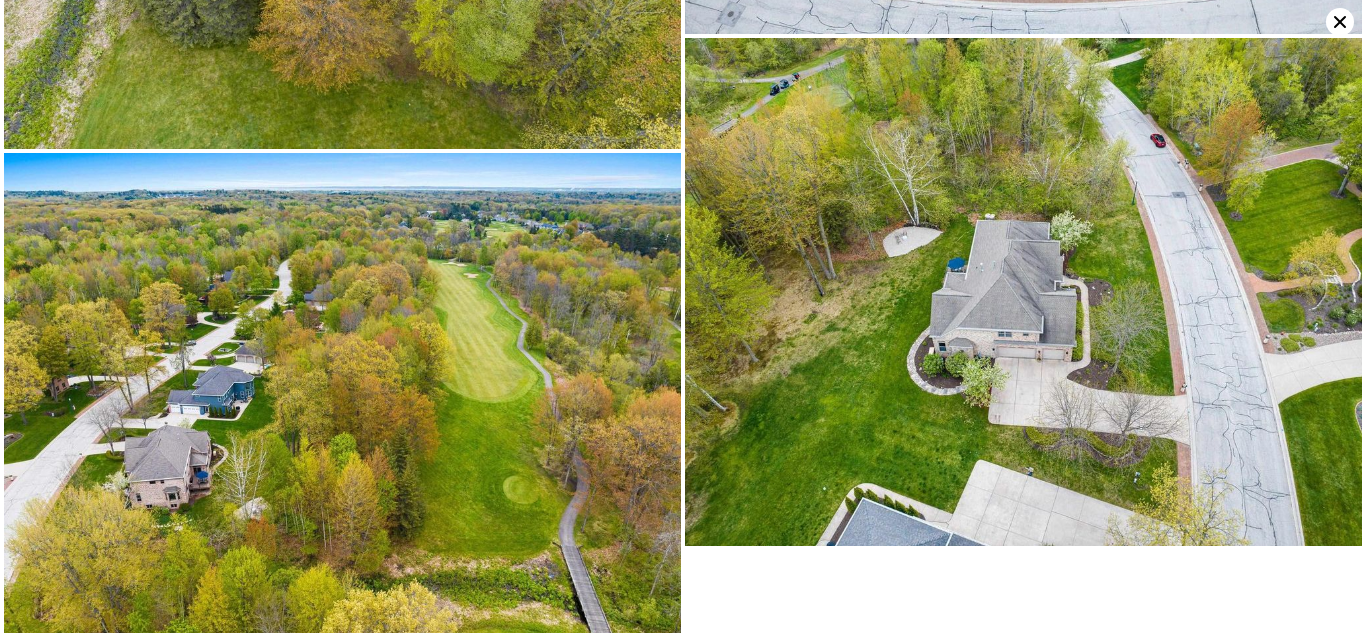 scroll, scrollTop: 14778, scrollLeft: 0, axis: vertical 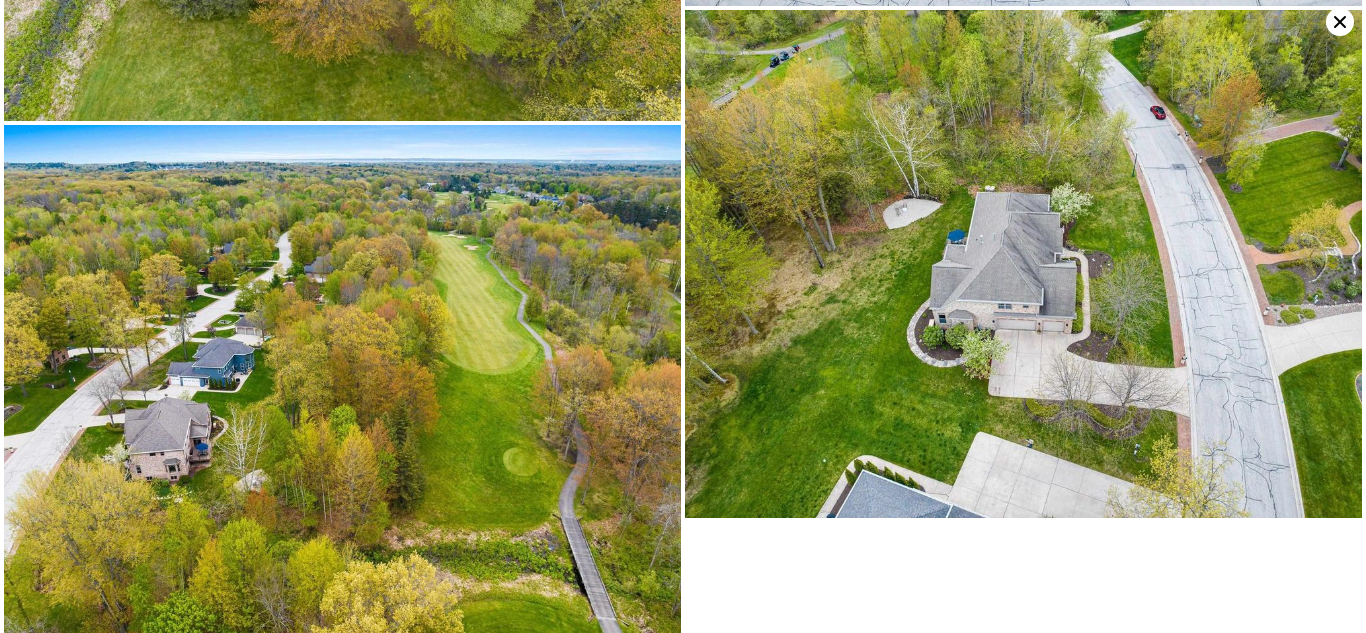 click 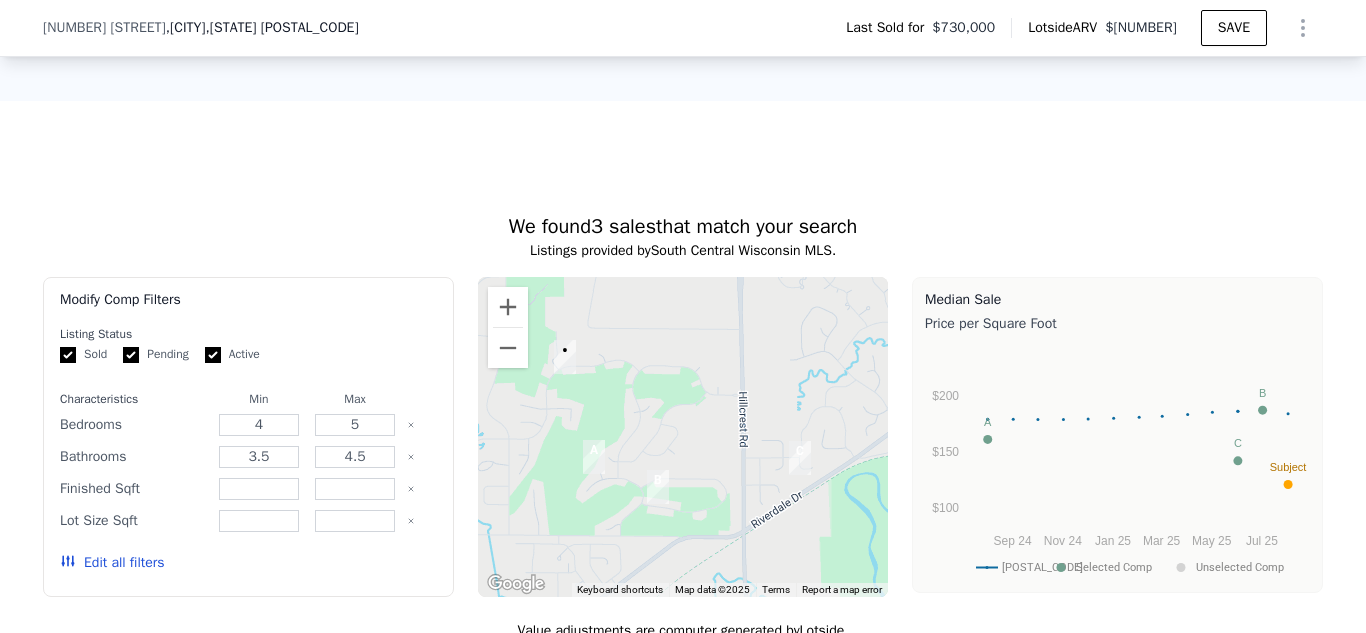 scroll, scrollTop: 1255, scrollLeft: 0, axis: vertical 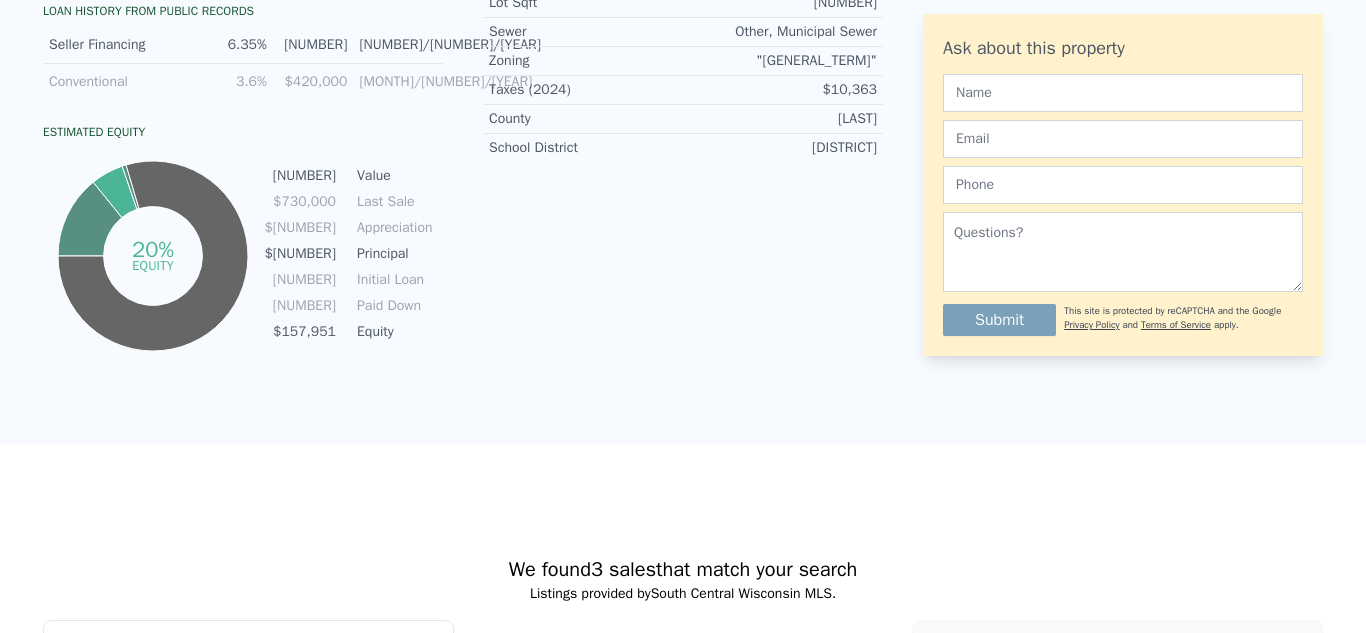 click on "Search an address or region" at bounding box center (204, -1227) 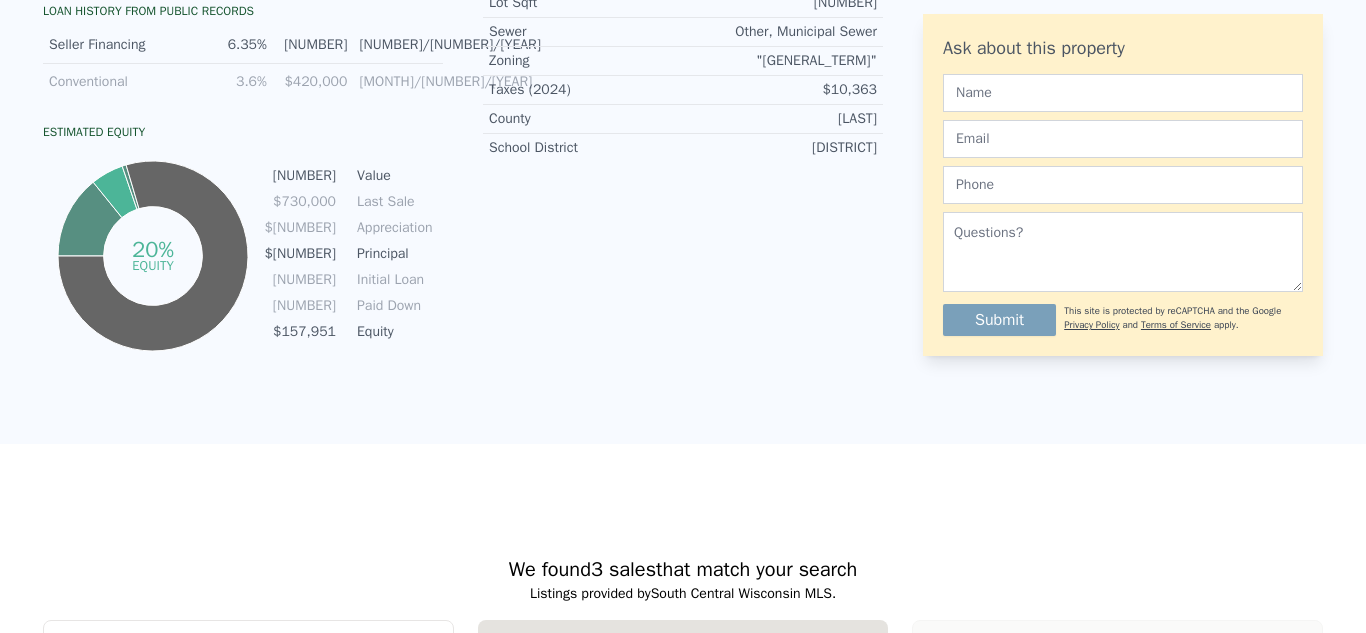 scroll, scrollTop: 0, scrollLeft: 0, axis: both 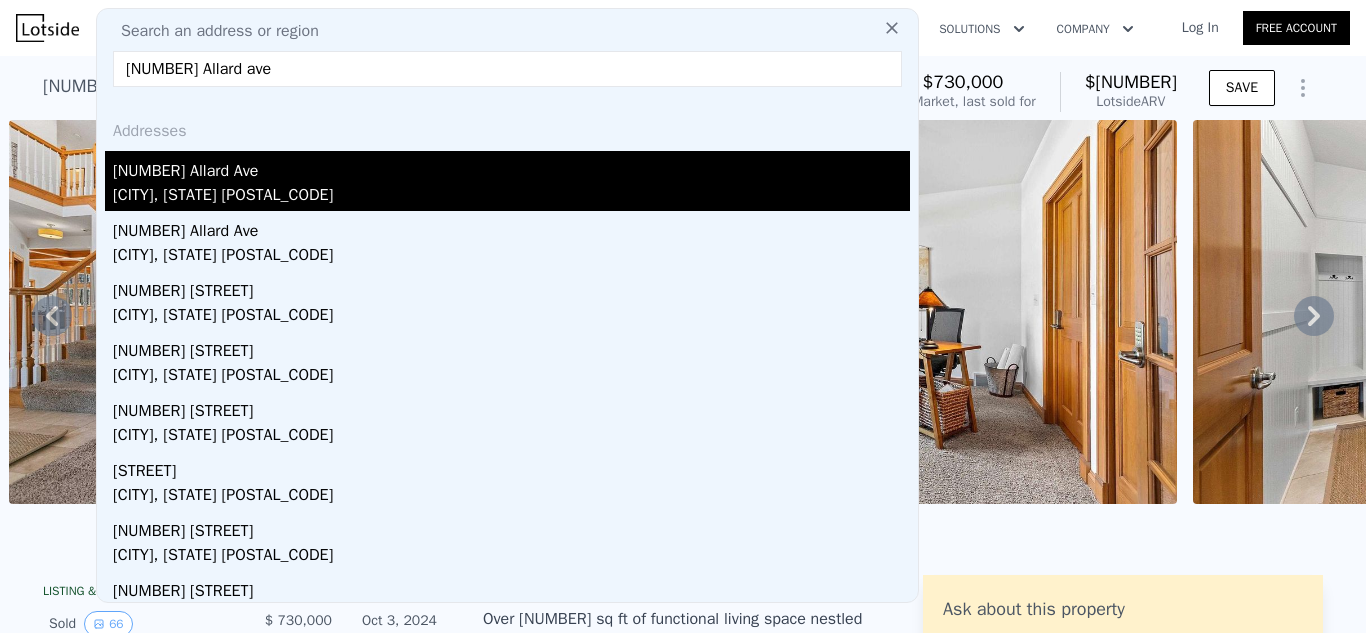 type on "[NUMBER] Allard ave" 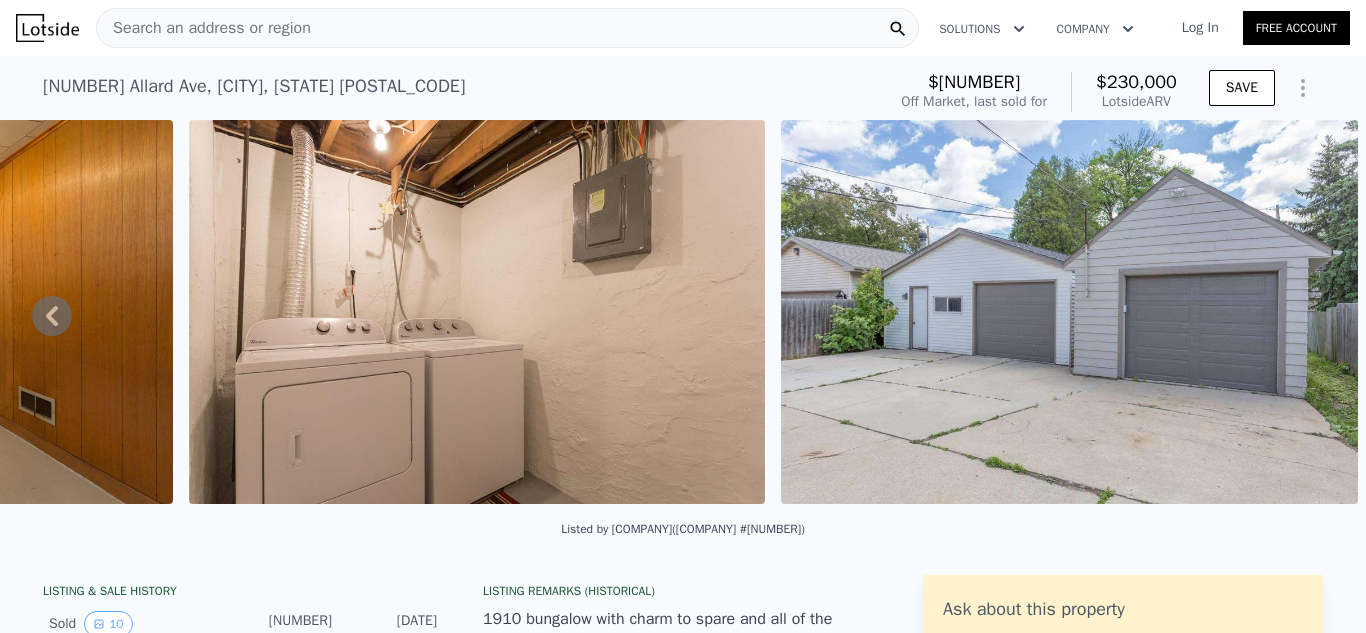 scroll, scrollTop: 0, scrollLeft: 4530, axis: horizontal 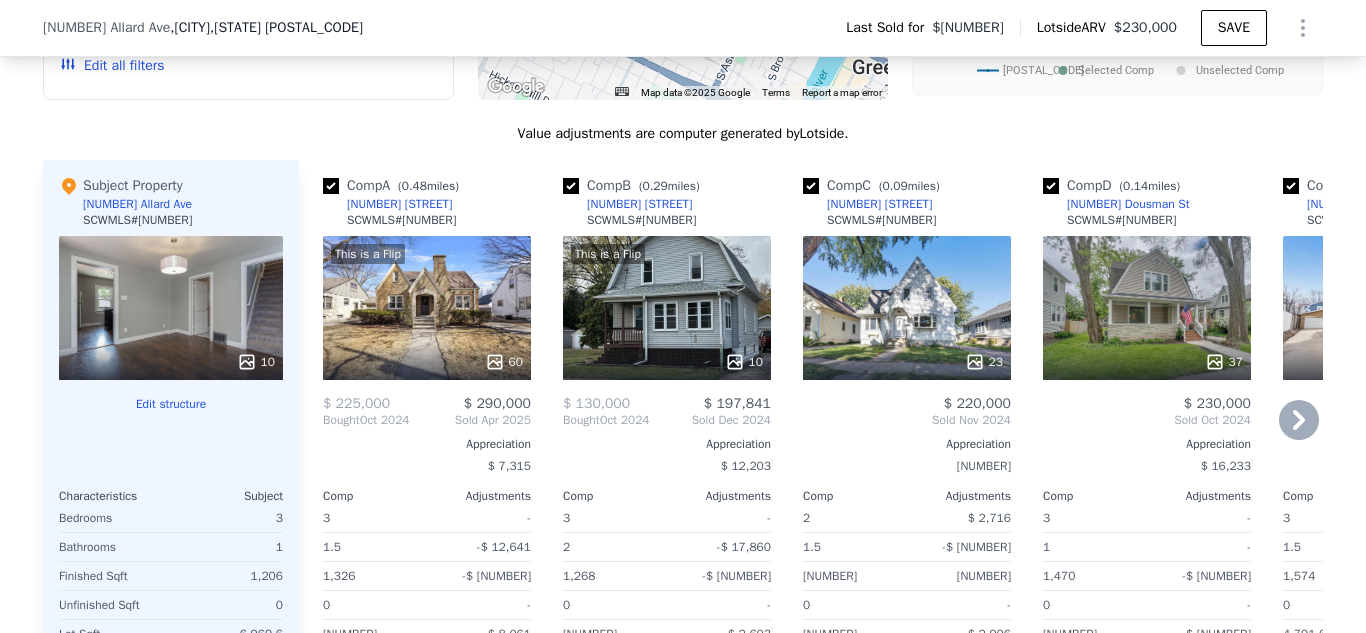 click 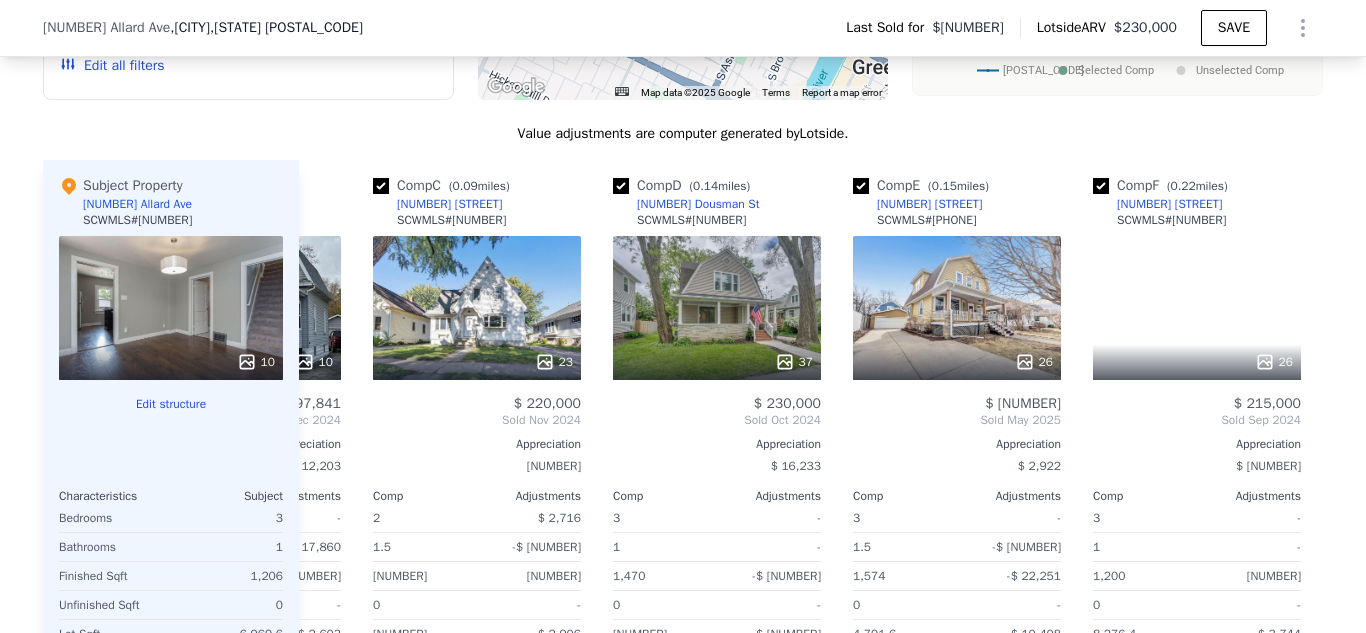 scroll, scrollTop: 0, scrollLeft: 480, axis: horizontal 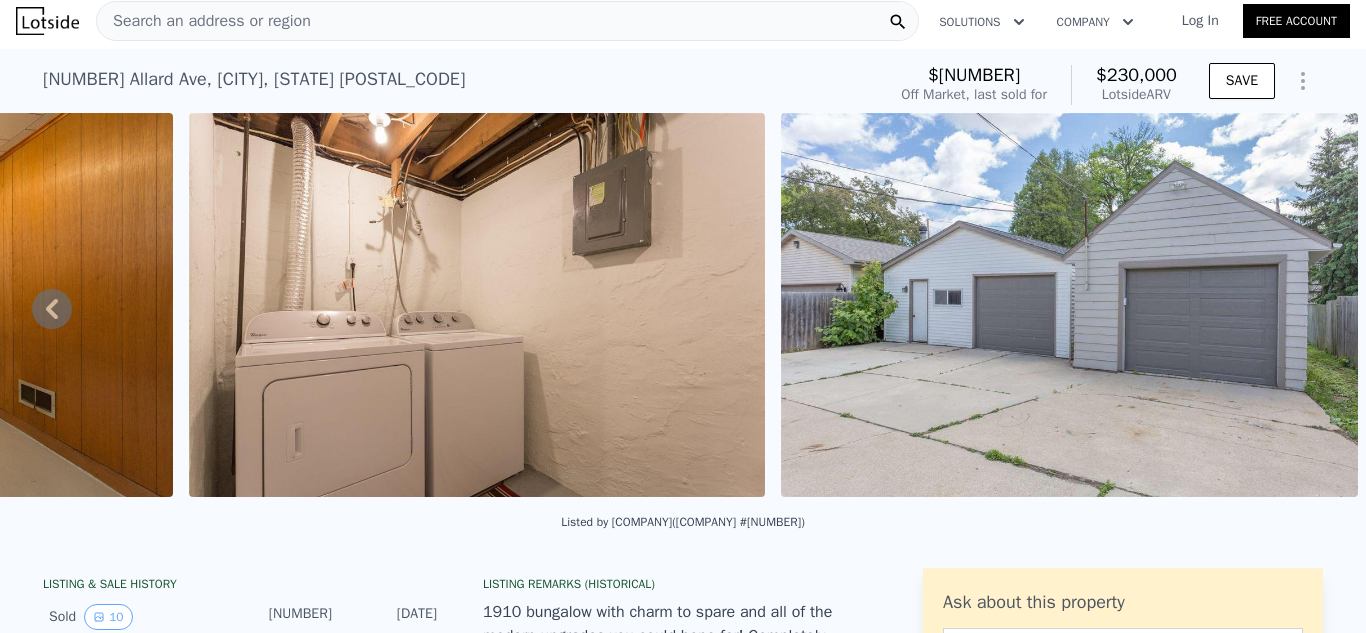 click on "Search an address or region" at bounding box center (204, 21) 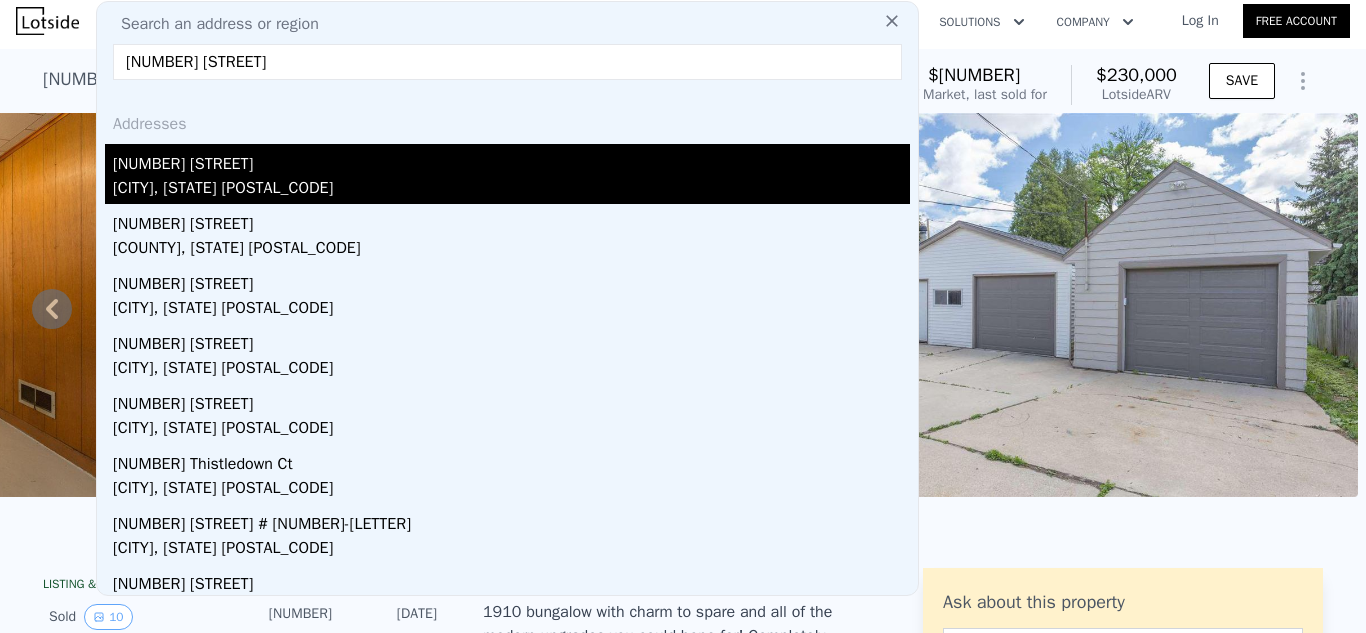 type on "[NUMBER] [STREET]" 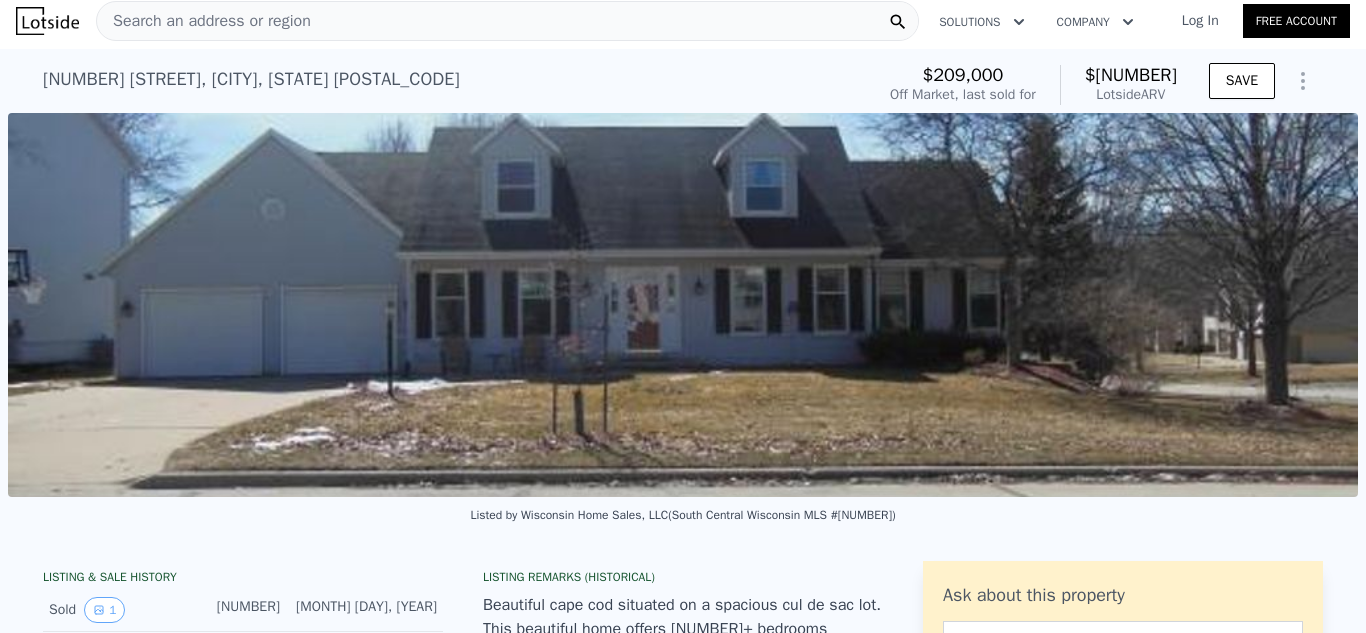 scroll, scrollTop: 0, scrollLeft: 915, axis: horizontal 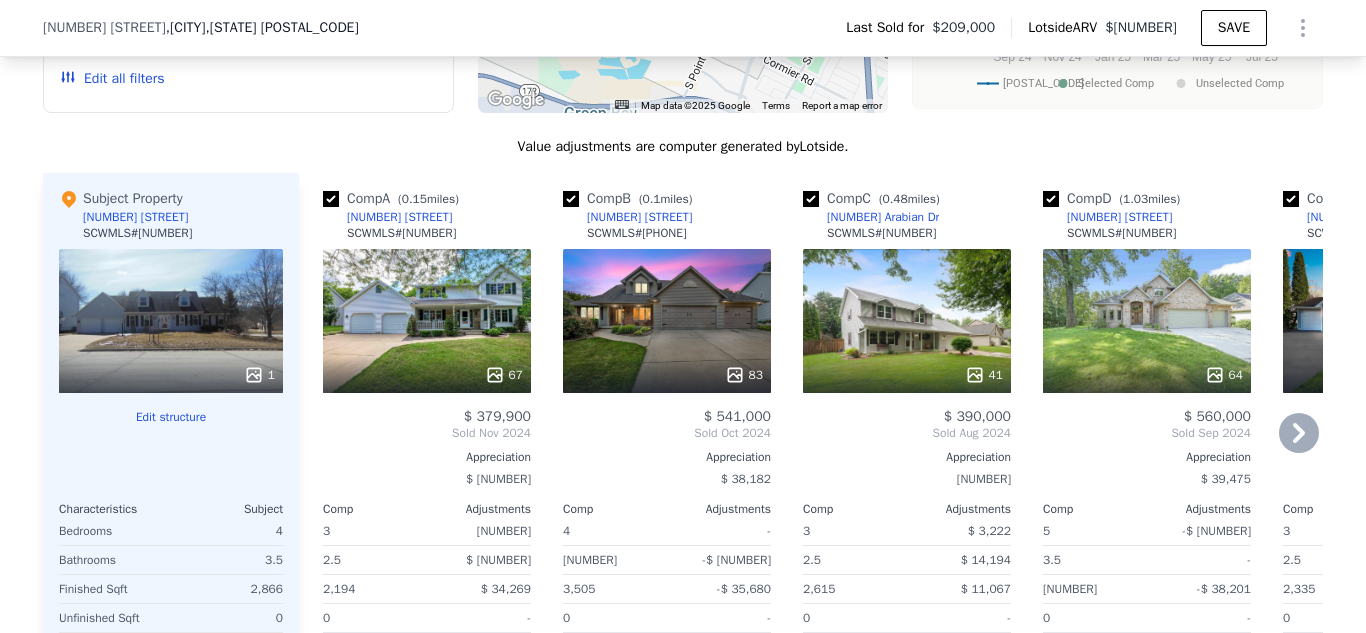 click at bounding box center (571, 199) 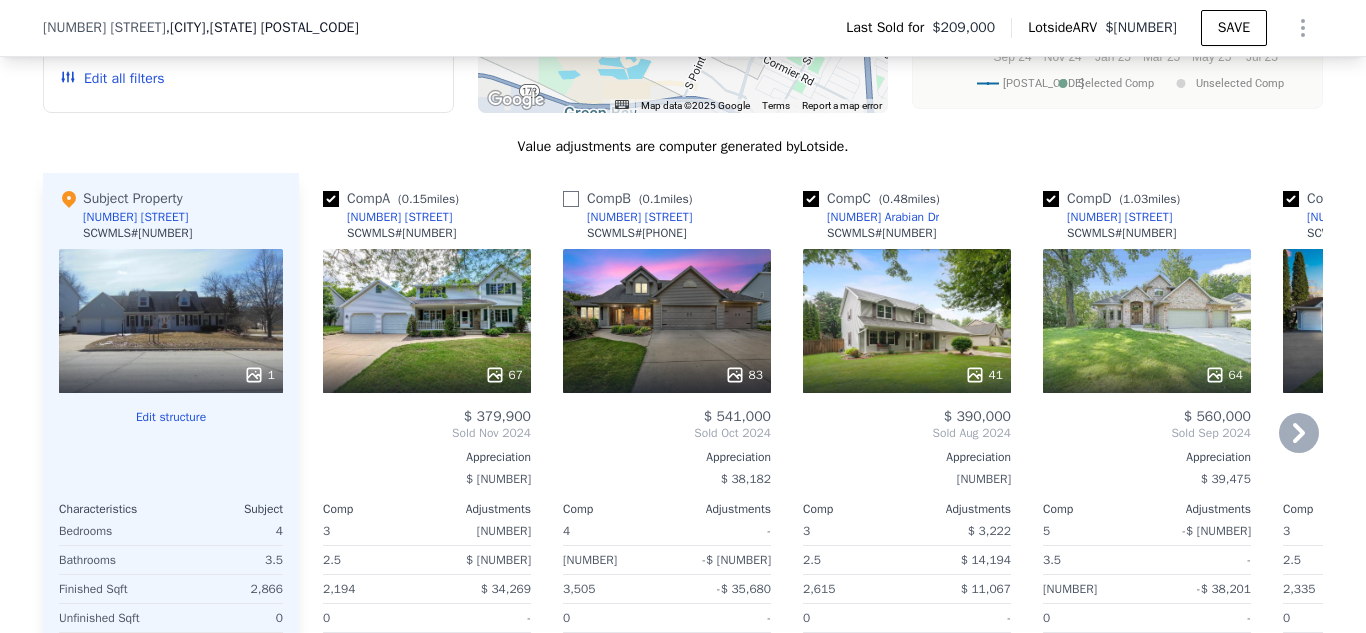checkbox on "false" 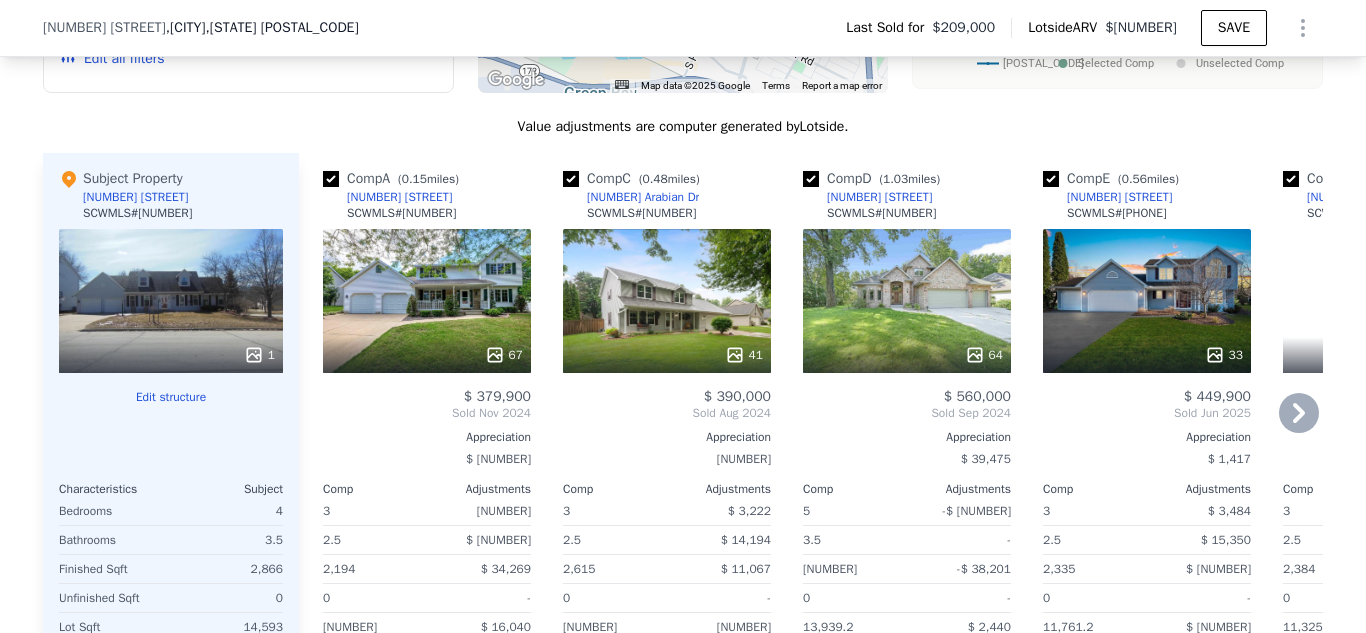 scroll, scrollTop: 1826, scrollLeft: 0, axis: vertical 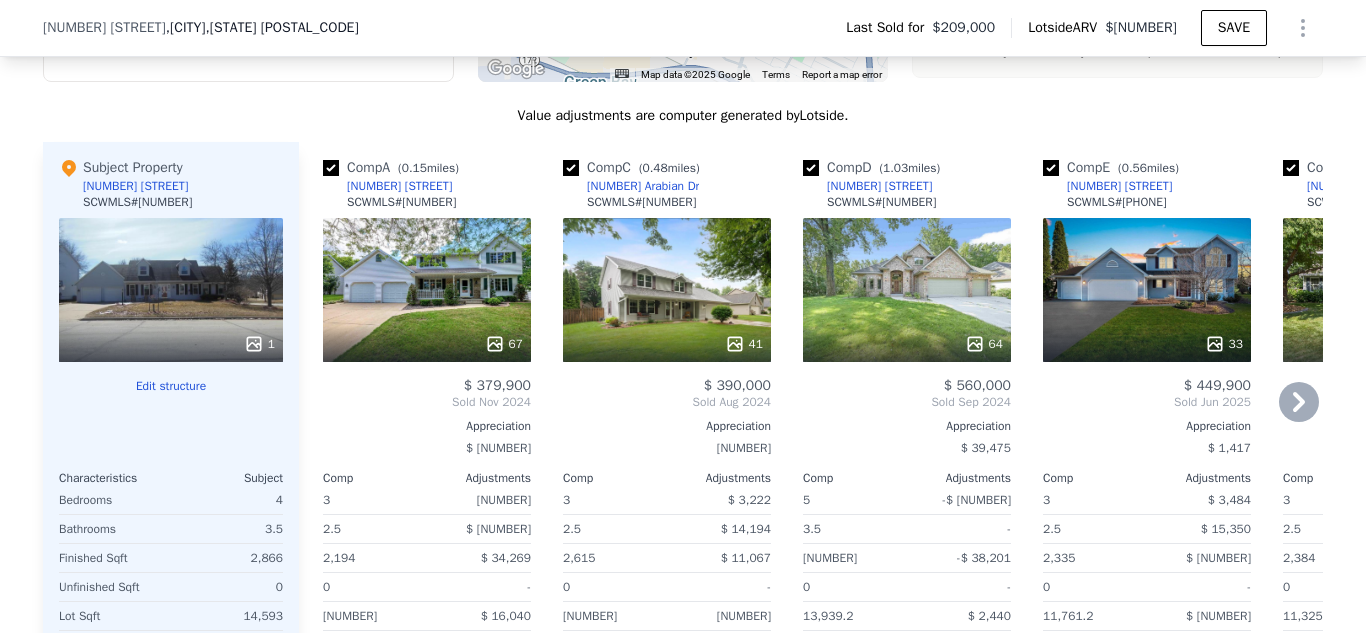 click at bounding box center [811, 168] 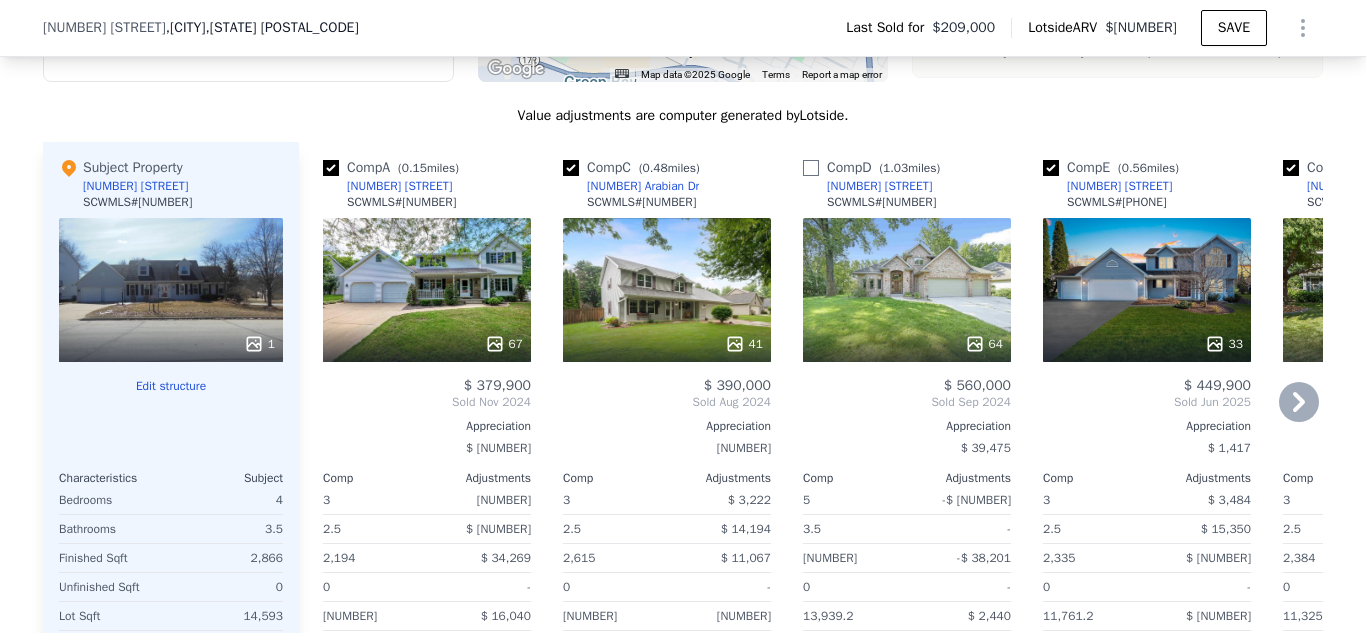 checkbox on "false" 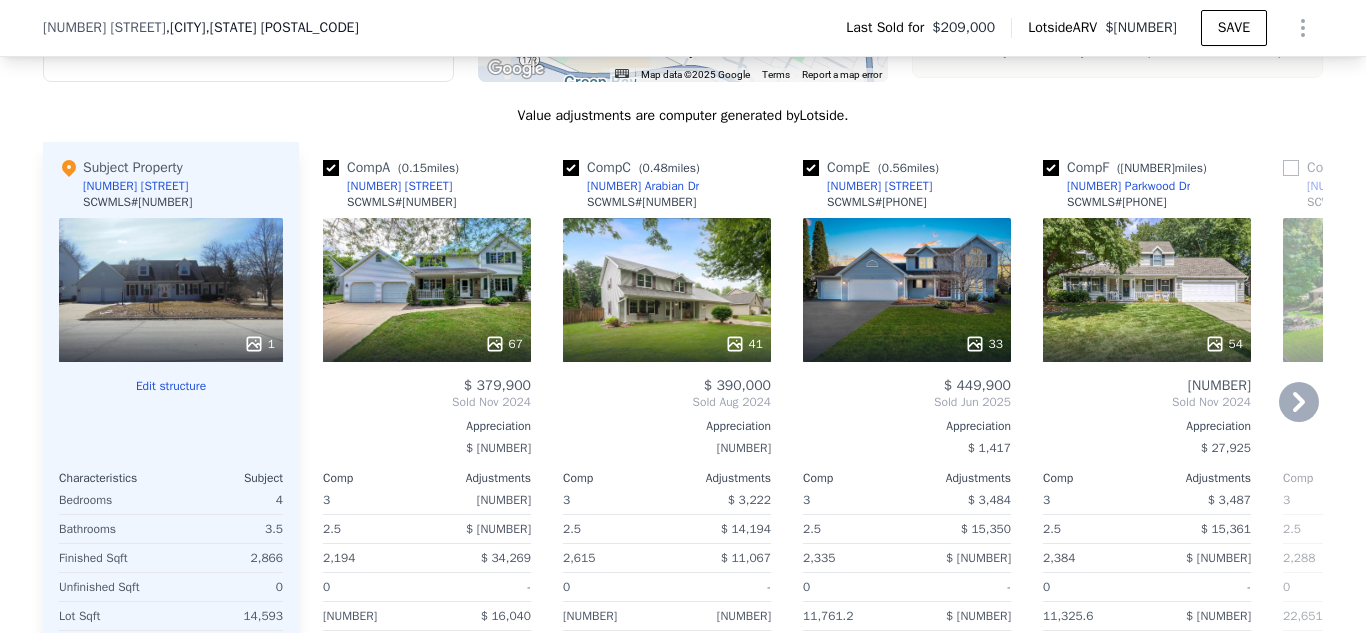 click 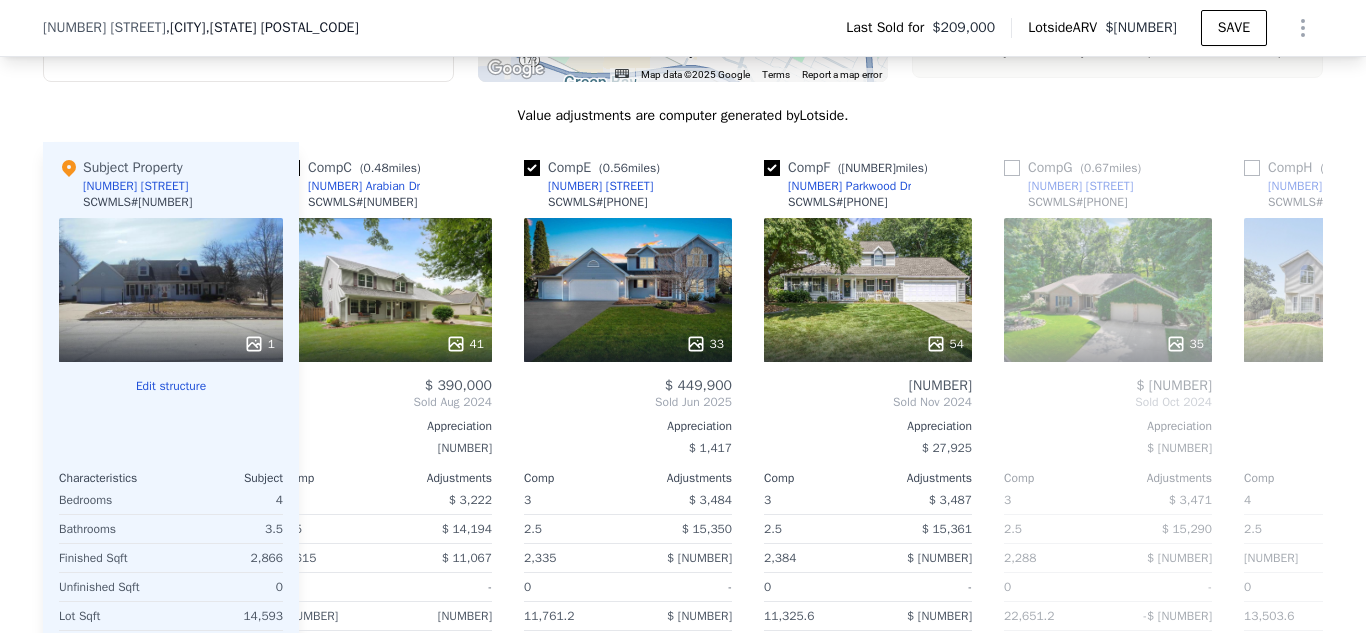 scroll, scrollTop: 0, scrollLeft: 480, axis: horizontal 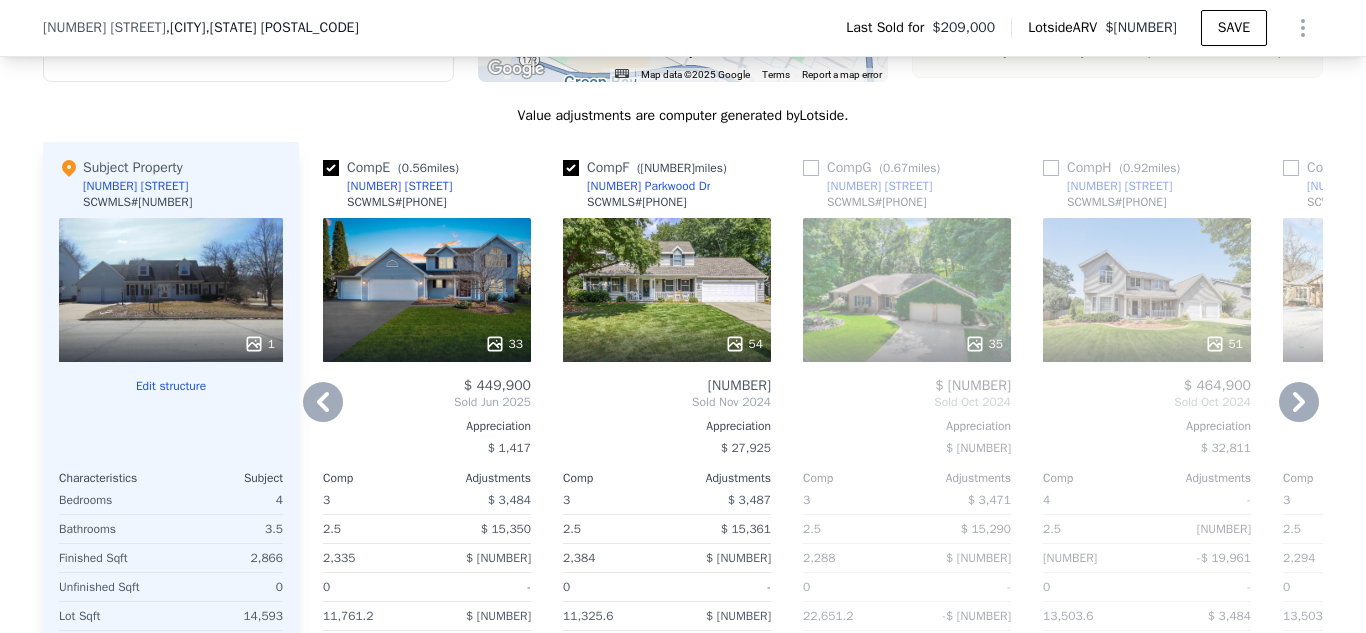 click 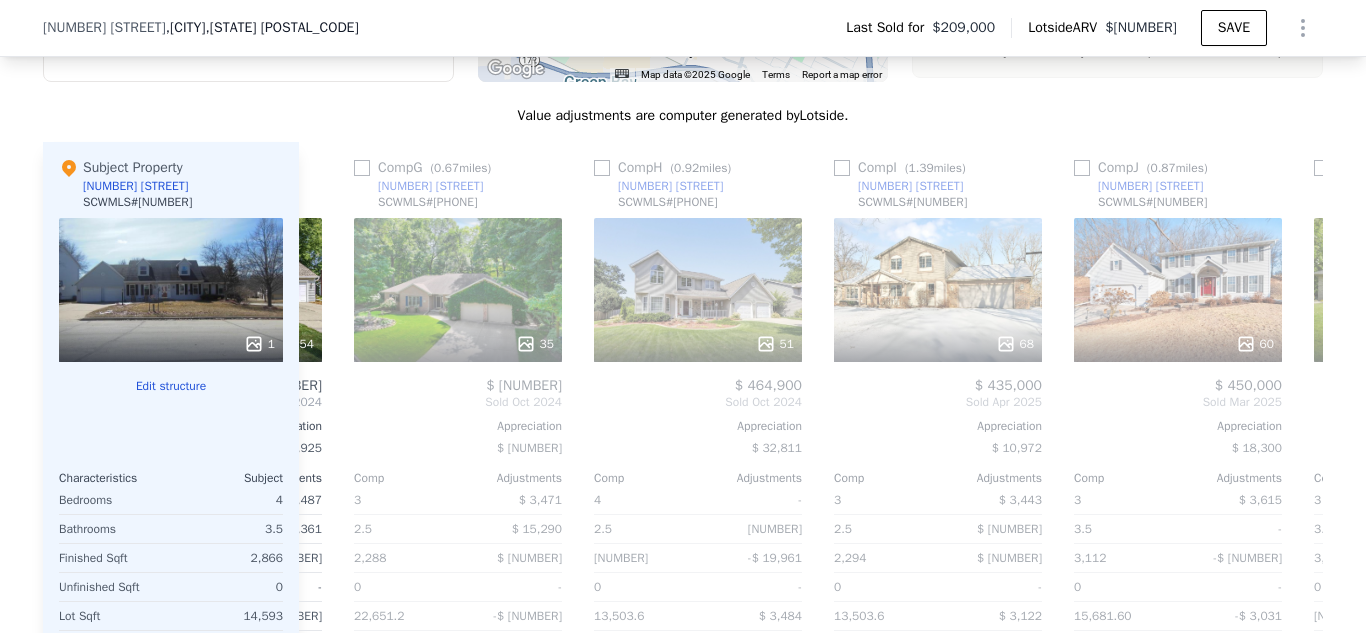 scroll, scrollTop: 0, scrollLeft: 960, axis: horizontal 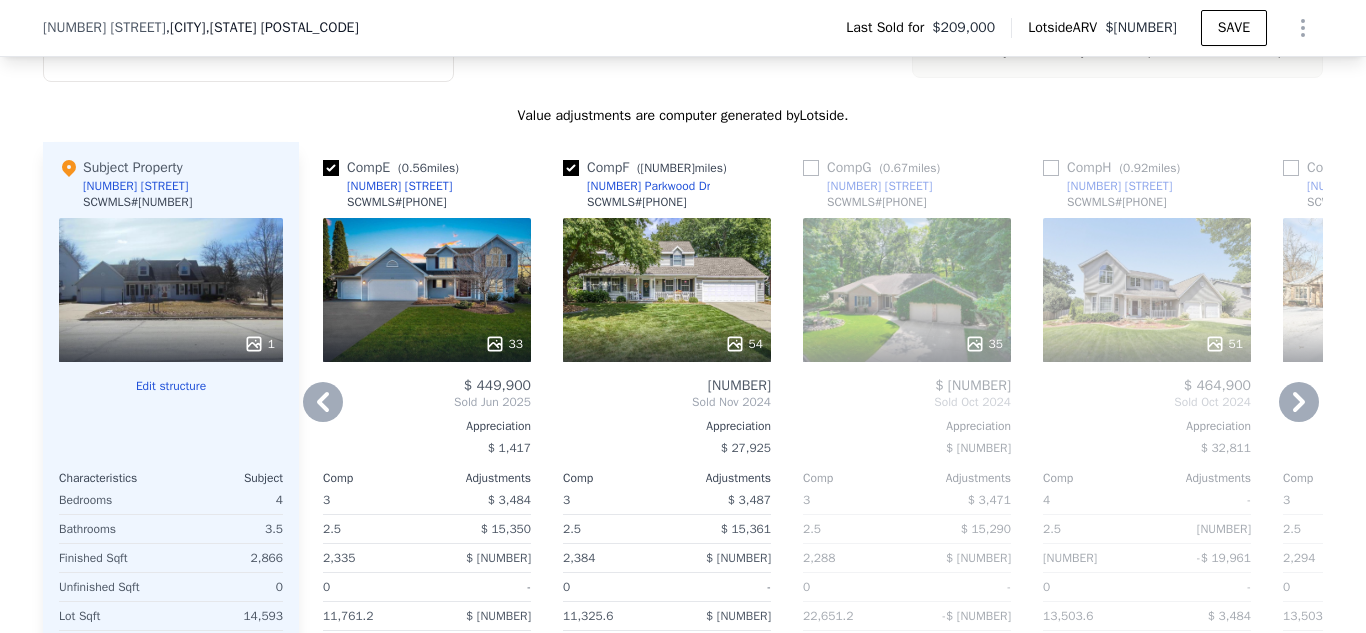 checkbox on "true" 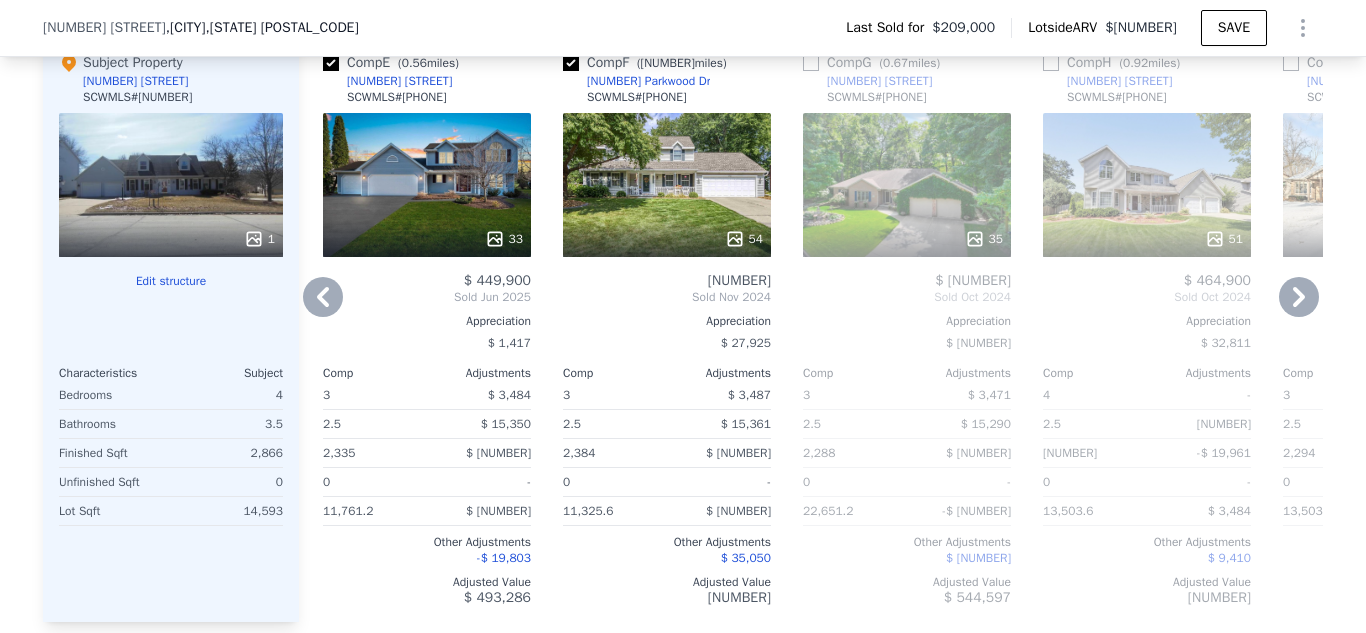 scroll, scrollTop: 1943, scrollLeft: 0, axis: vertical 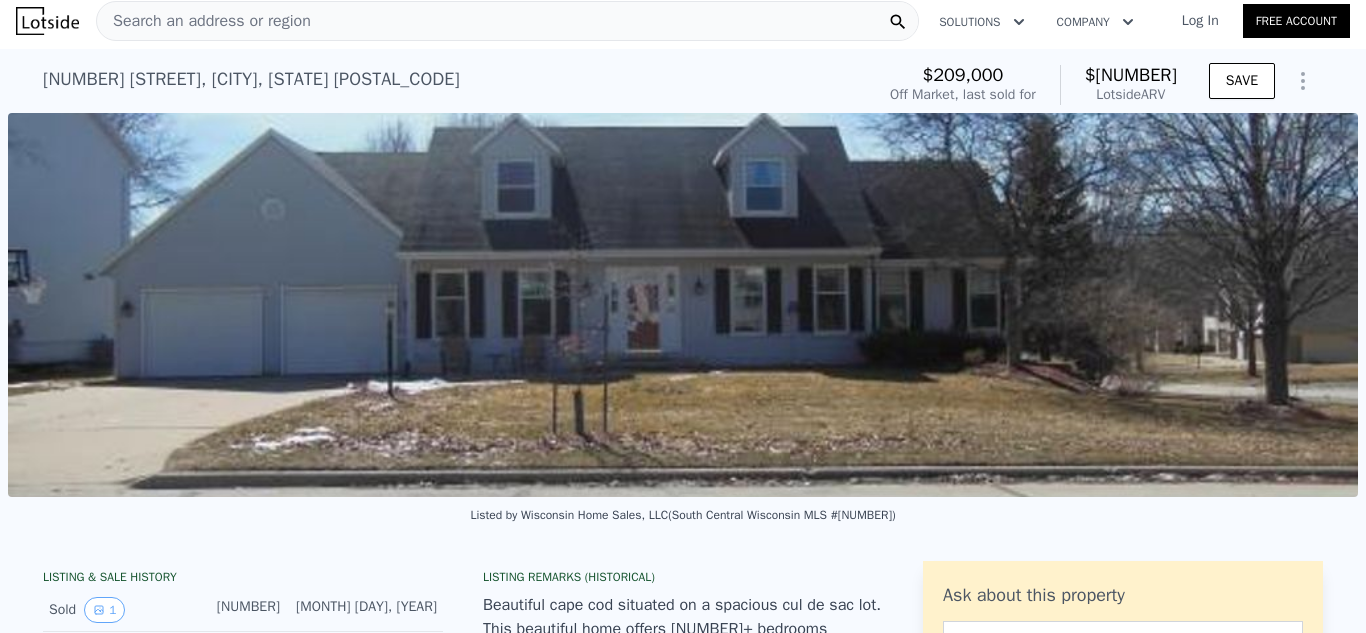 click on "Search an address or region" at bounding box center [204, 21] 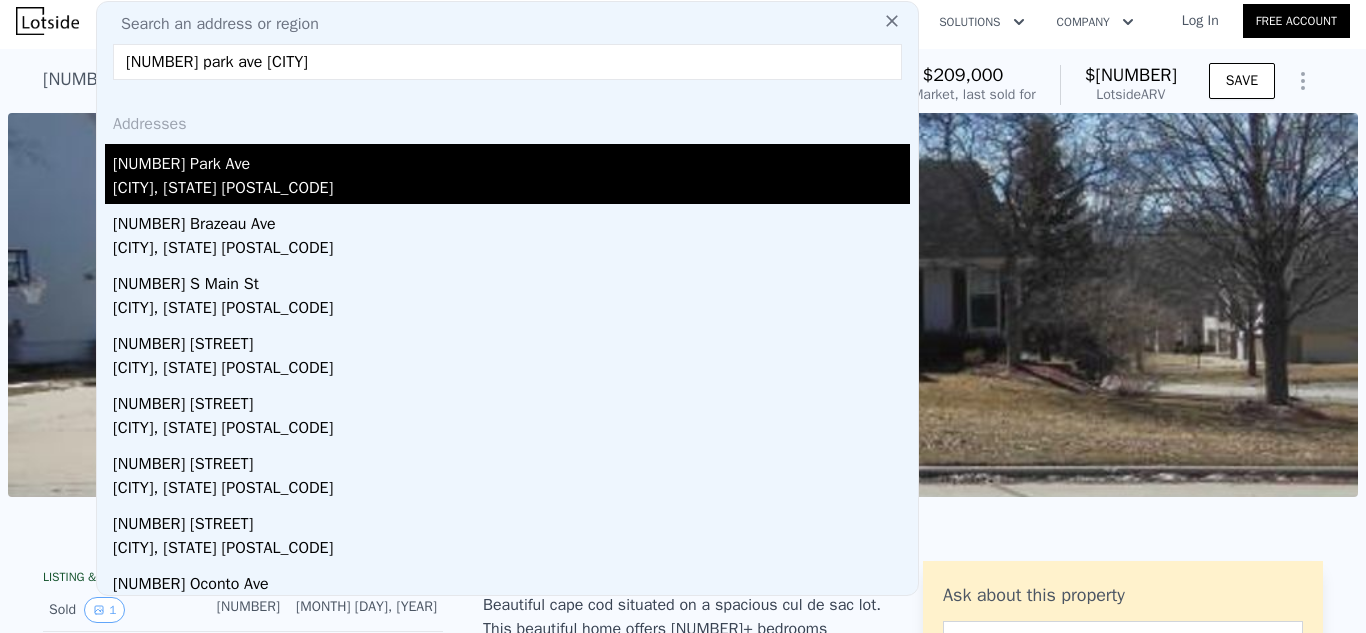 type on "[NUMBER] park ave [CITY]" 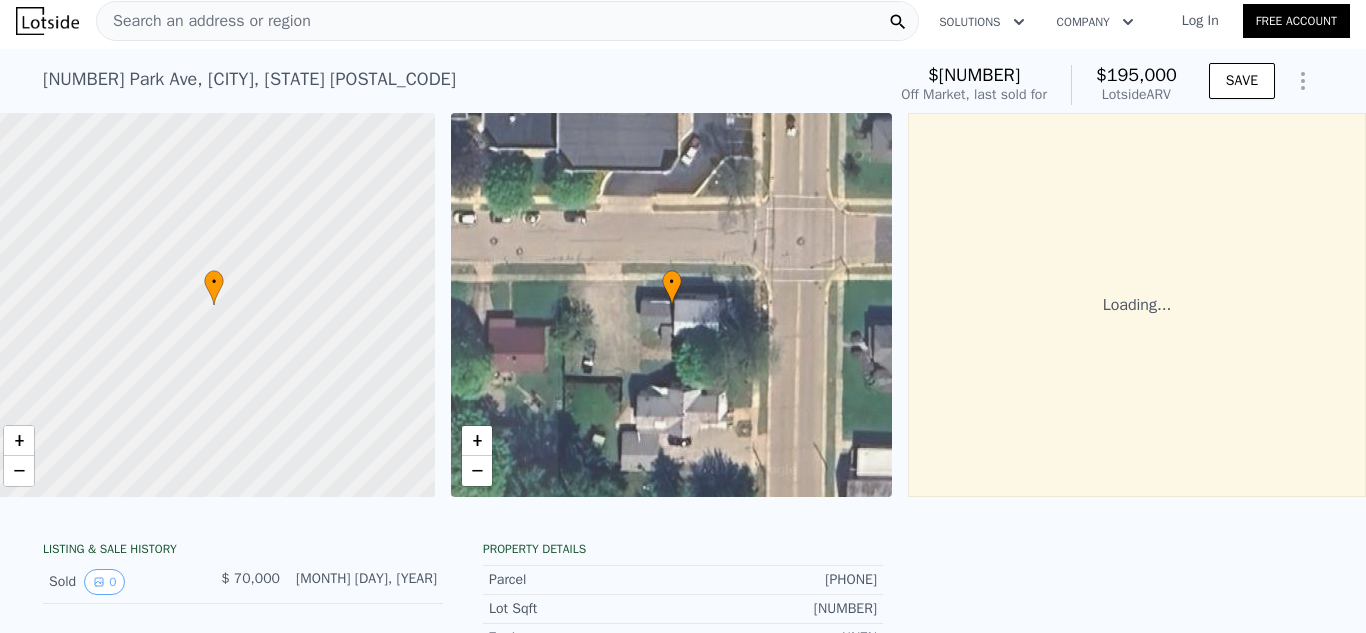 scroll, scrollTop: 0, scrollLeft: 15, axis: horizontal 